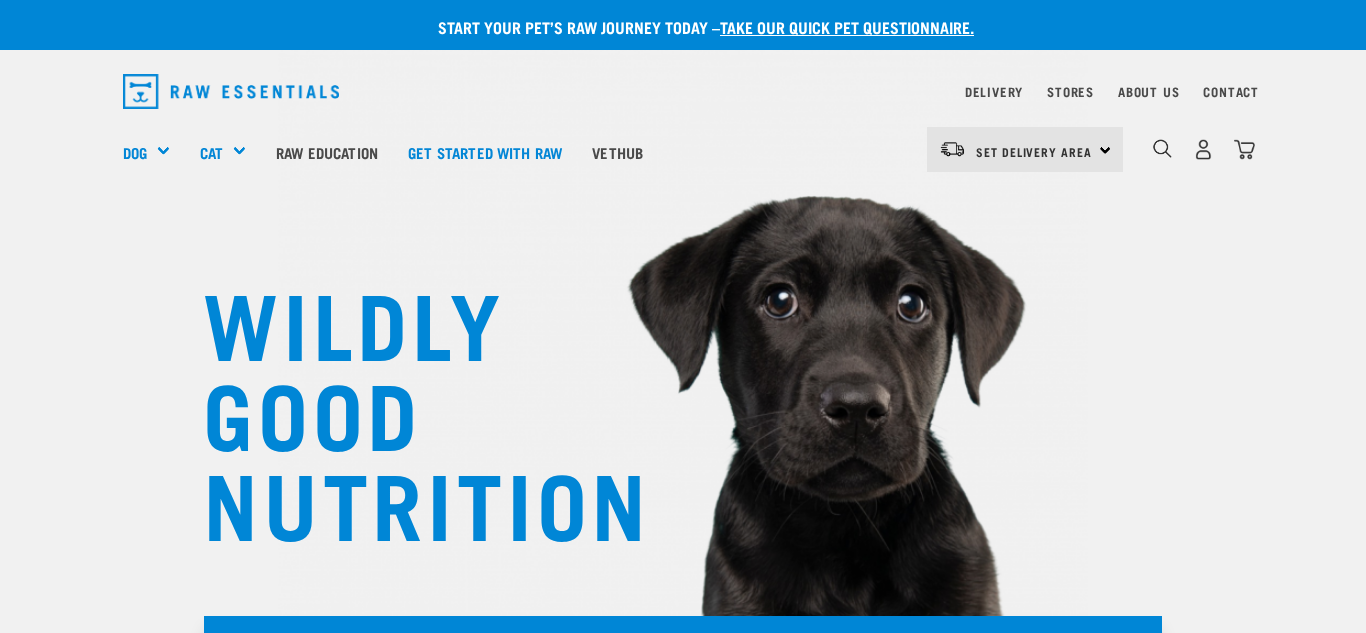 scroll, scrollTop: 0, scrollLeft: 0, axis: both 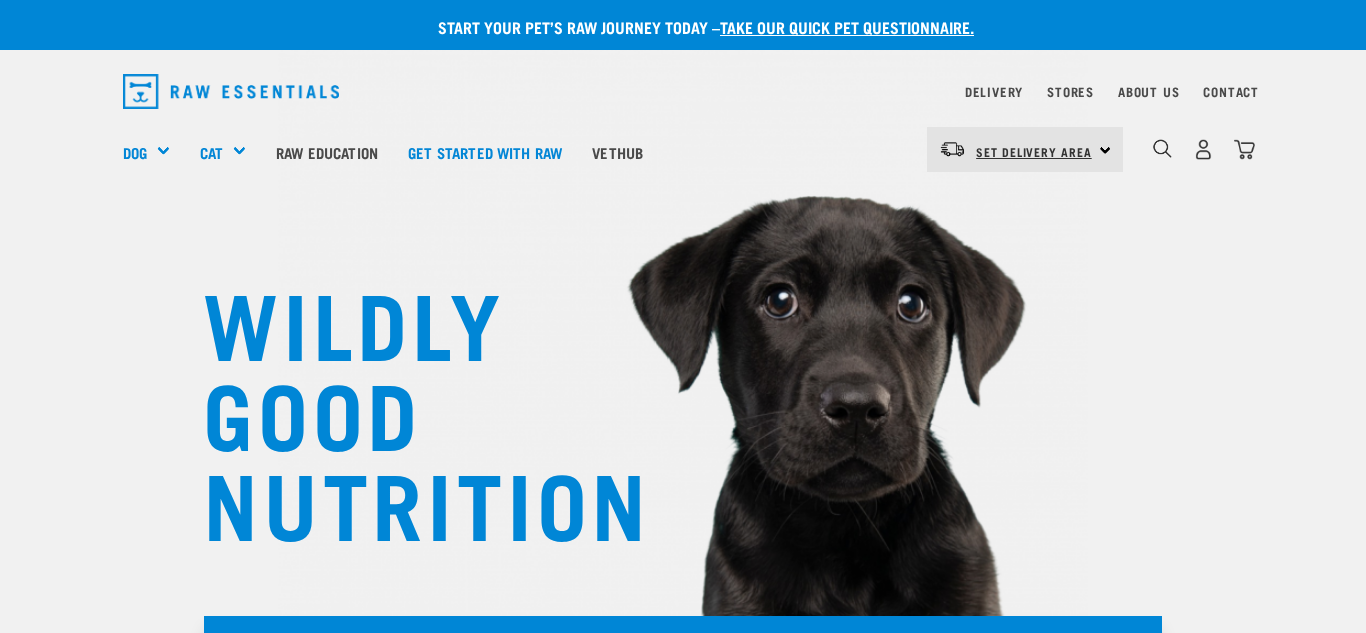 click on "Set Delivery Area" at bounding box center [1034, 152] 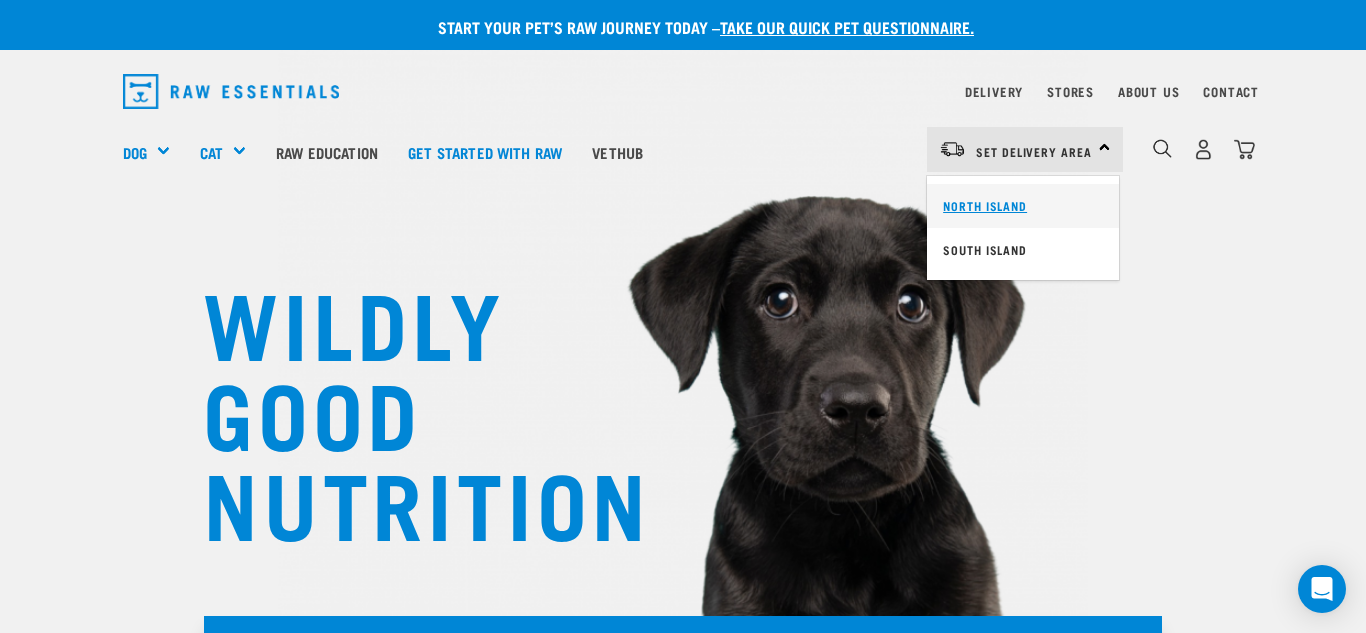 click on "North Island" at bounding box center (1023, 206) 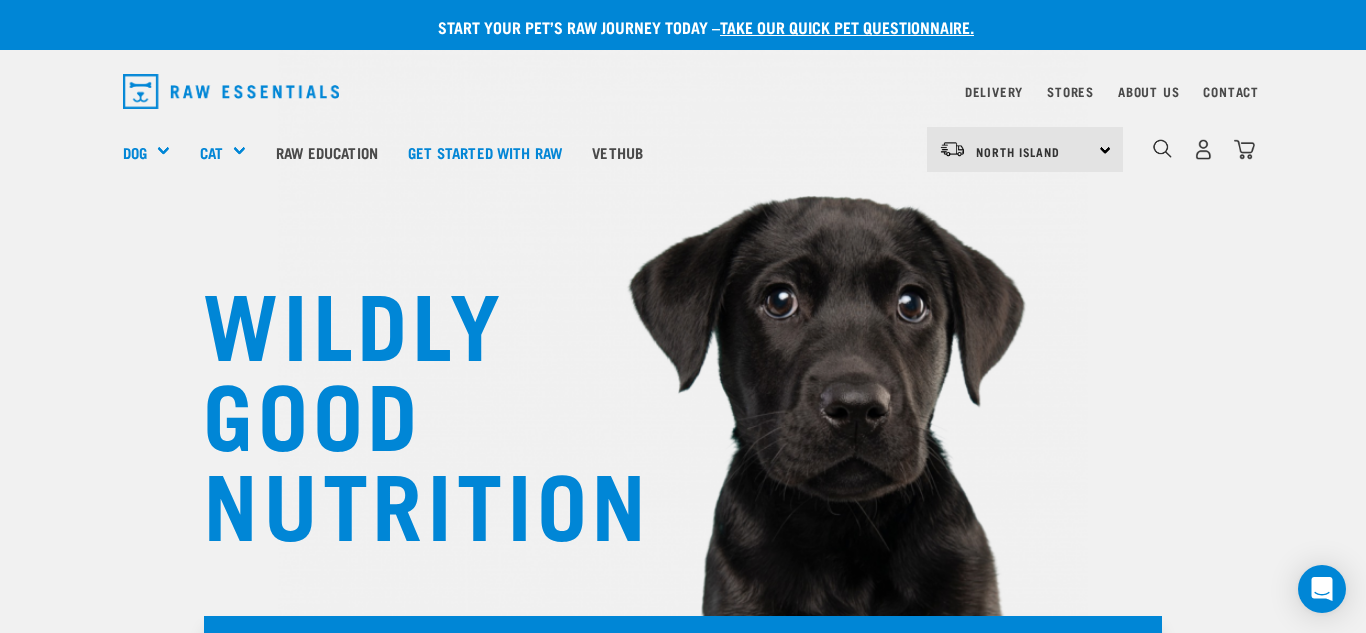 scroll, scrollTop: 0, scrollLeft: 0, axis: both 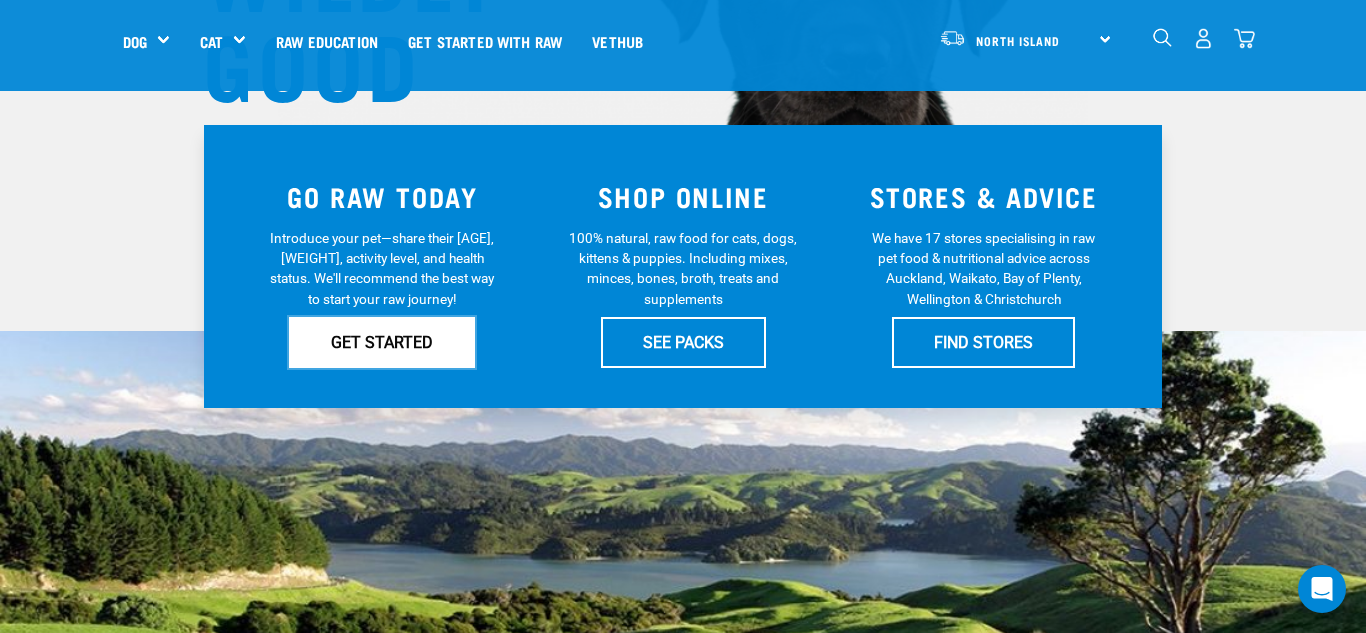 click on "GET STARTED" at bounding box center [382, 342] 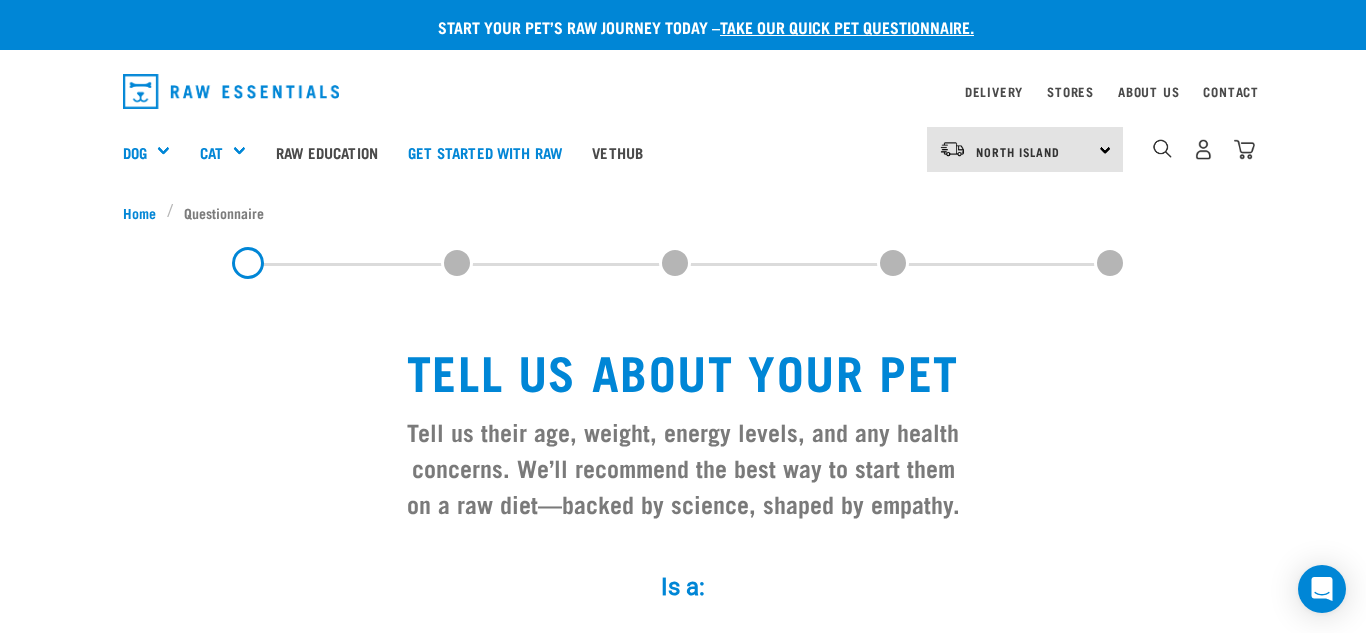 scroll, scrollTop: 0, scrollLeft: 0, axis: both 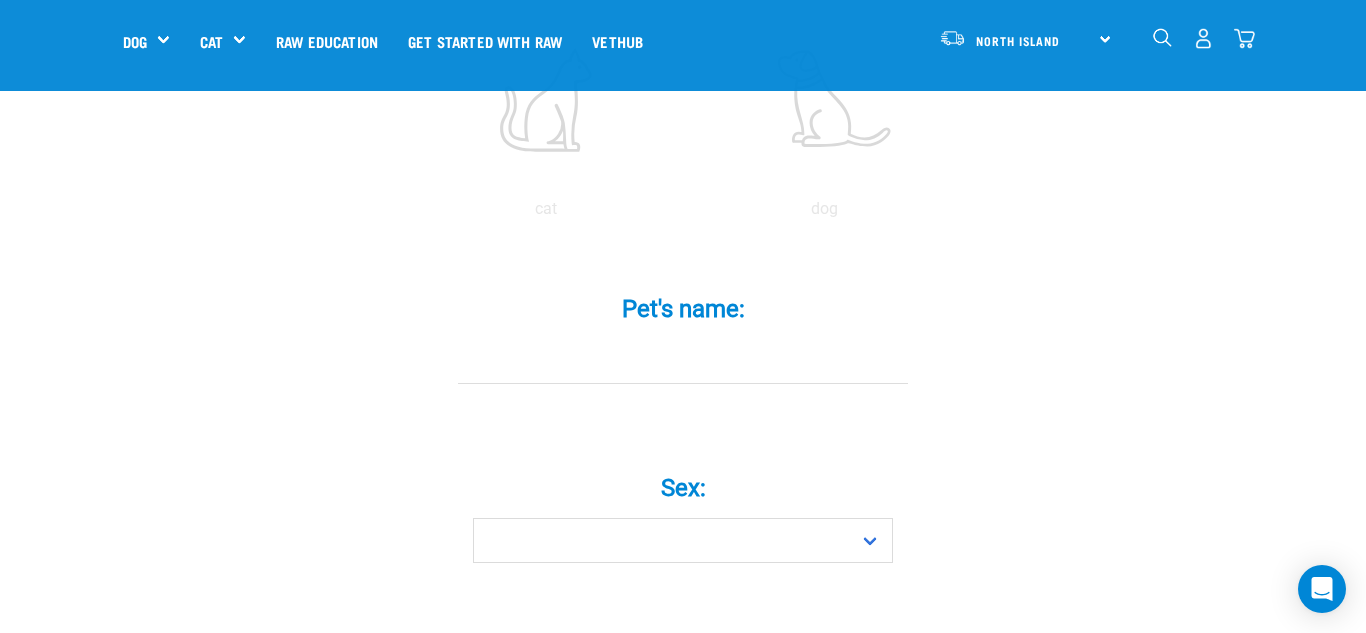 click on "Pet's name: *" at bounding box center [683, 361] 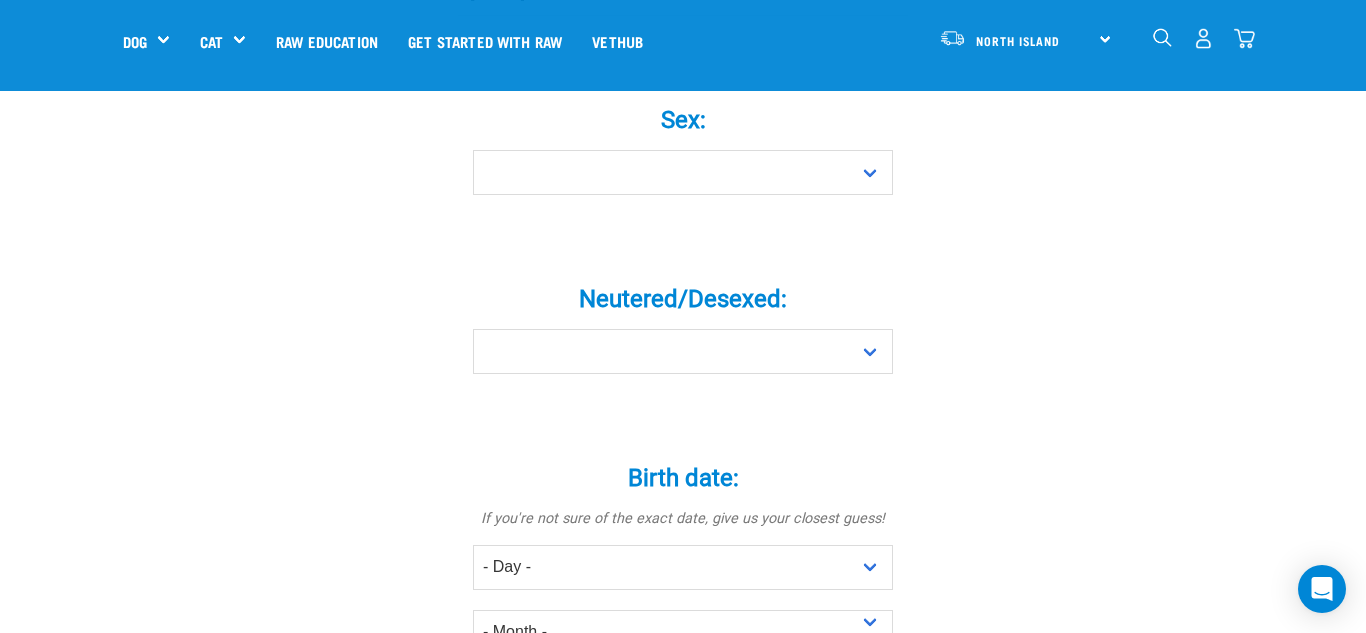 scroll, scrollTop: 862, scrollLeft: 0, axis: vertical 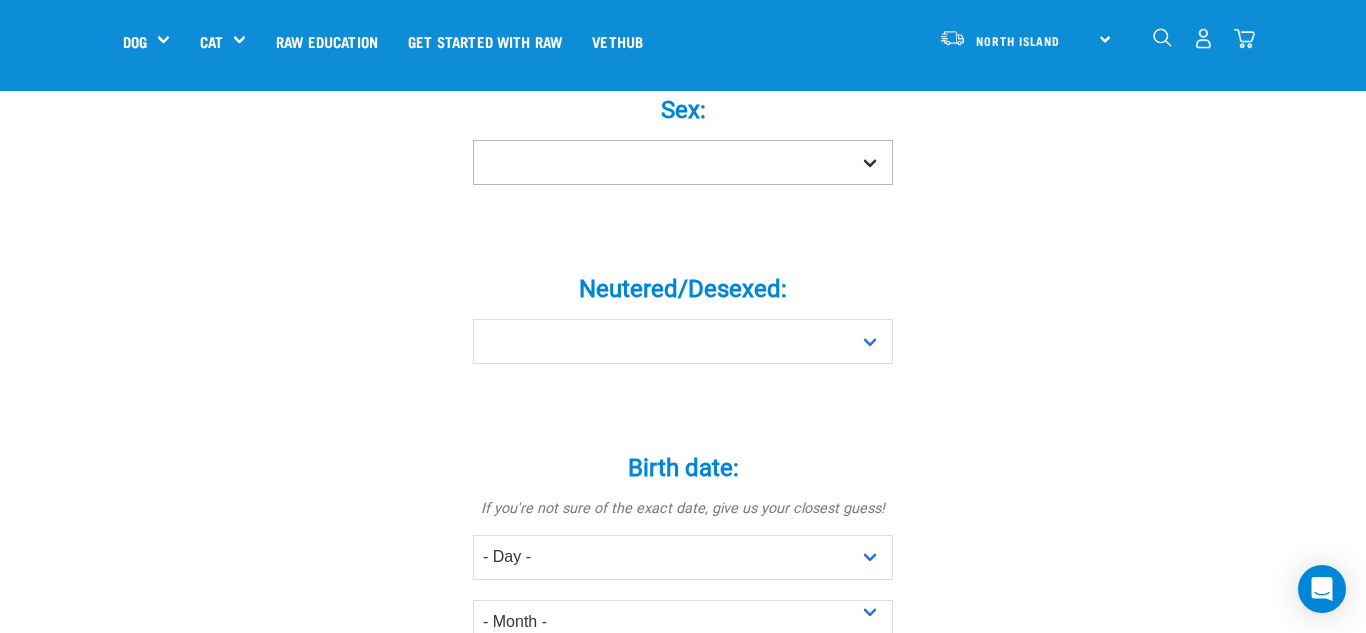 type on "[FIRST]" 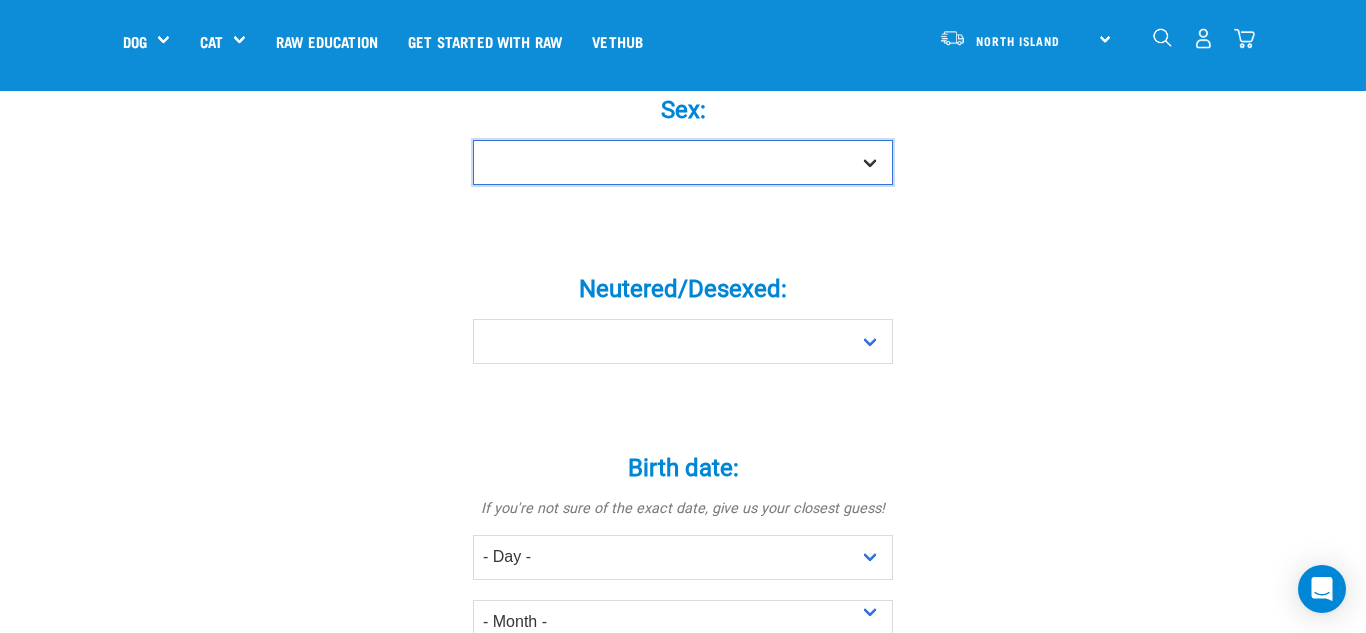 click on "Boy
Girl" at bounding box center [683, 162] 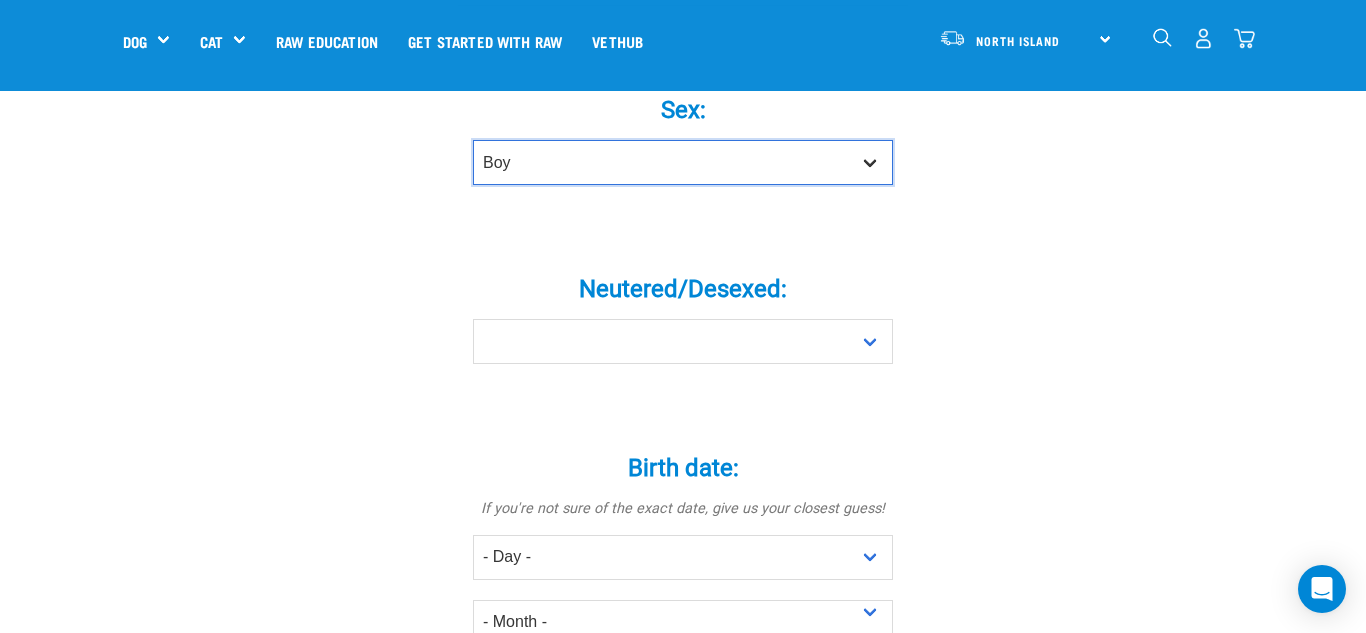 click on "Boy
Girl" at bounding box center (683, 162) 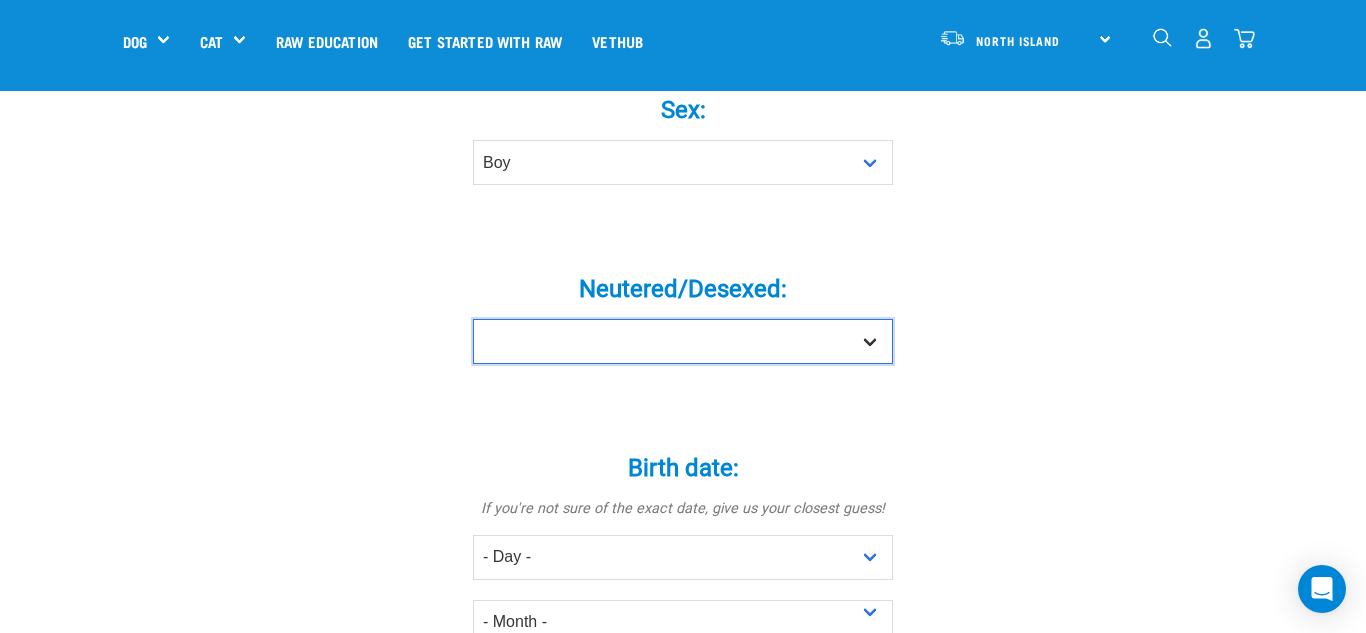 click on "Yes
No" at bounding box center (683, 341) 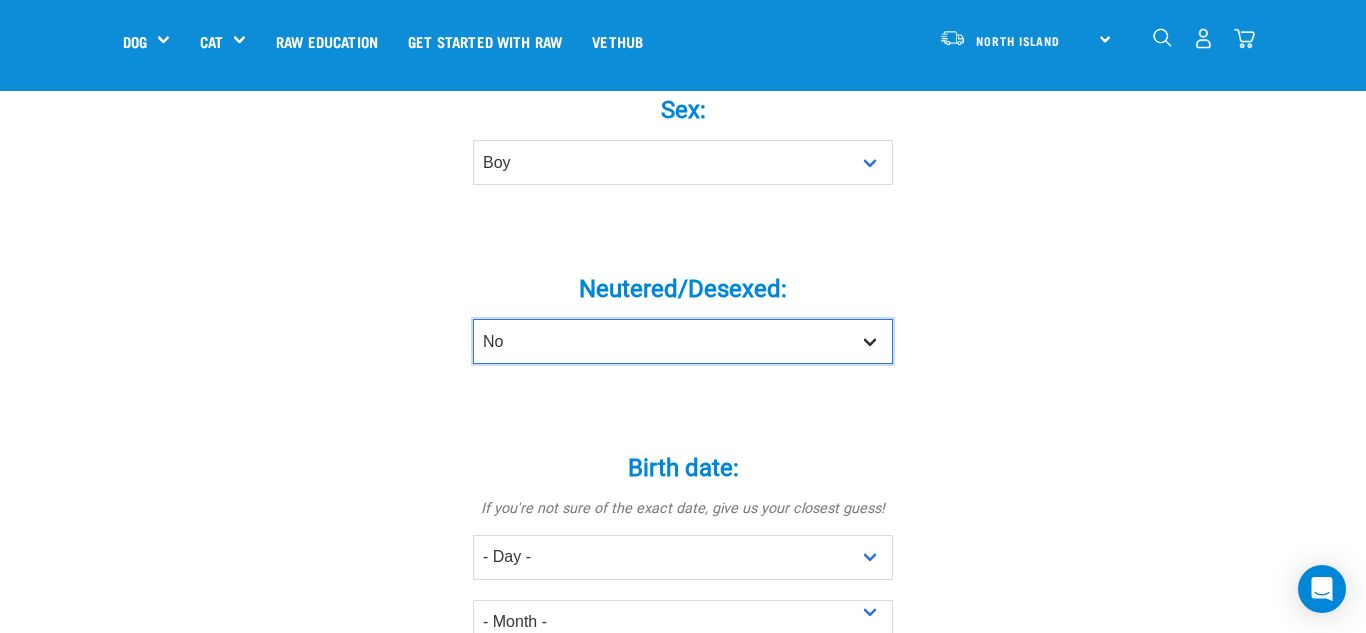 click on "Yes
No" at bounding box center (683, 341) 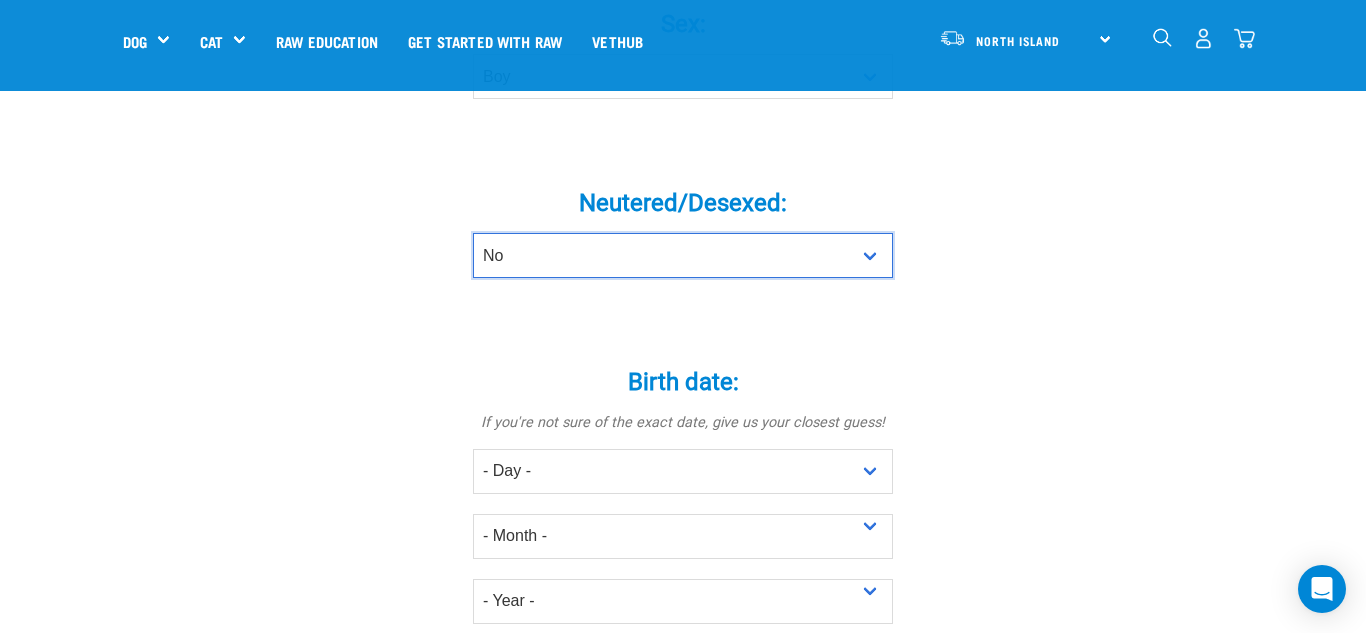 scroll, scrollTop: 1005, scrollLeft: 0, axis: vertical 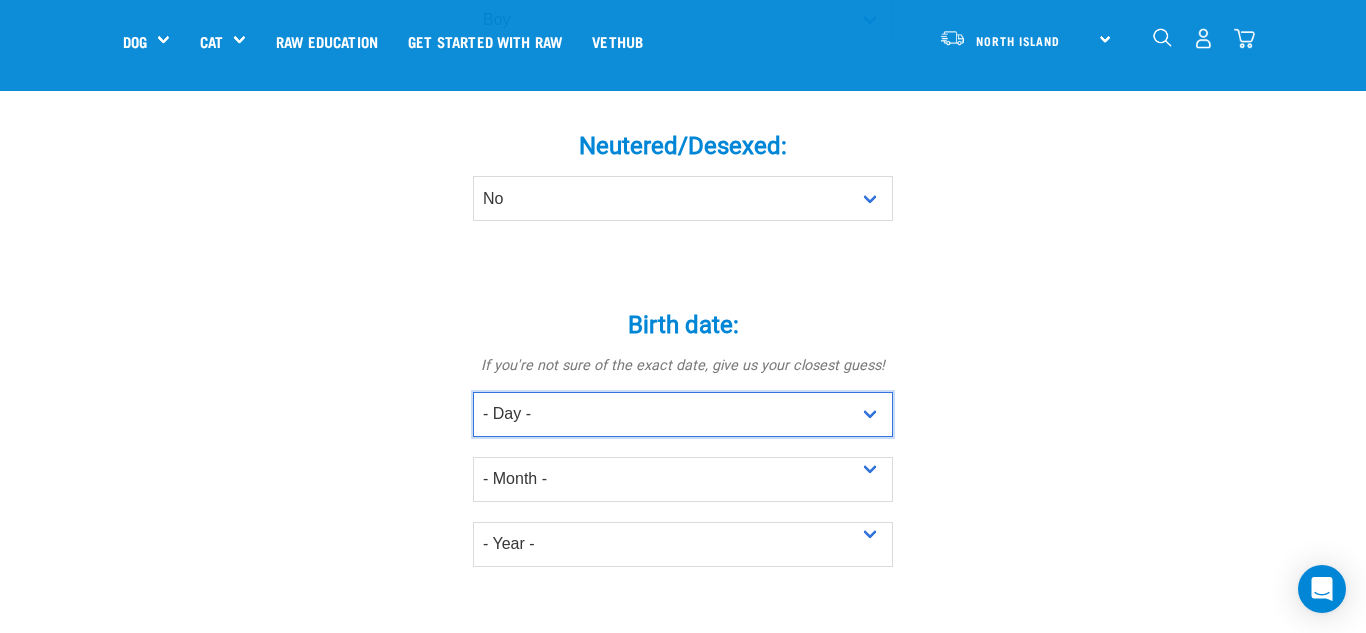 click on "- Day -
1
2
3
4
5
6
7
8
9
10 11 12 13 14 15 16 17 18 19 20 21 22 23 24 25 26 27" at bounding box center [683, 414] 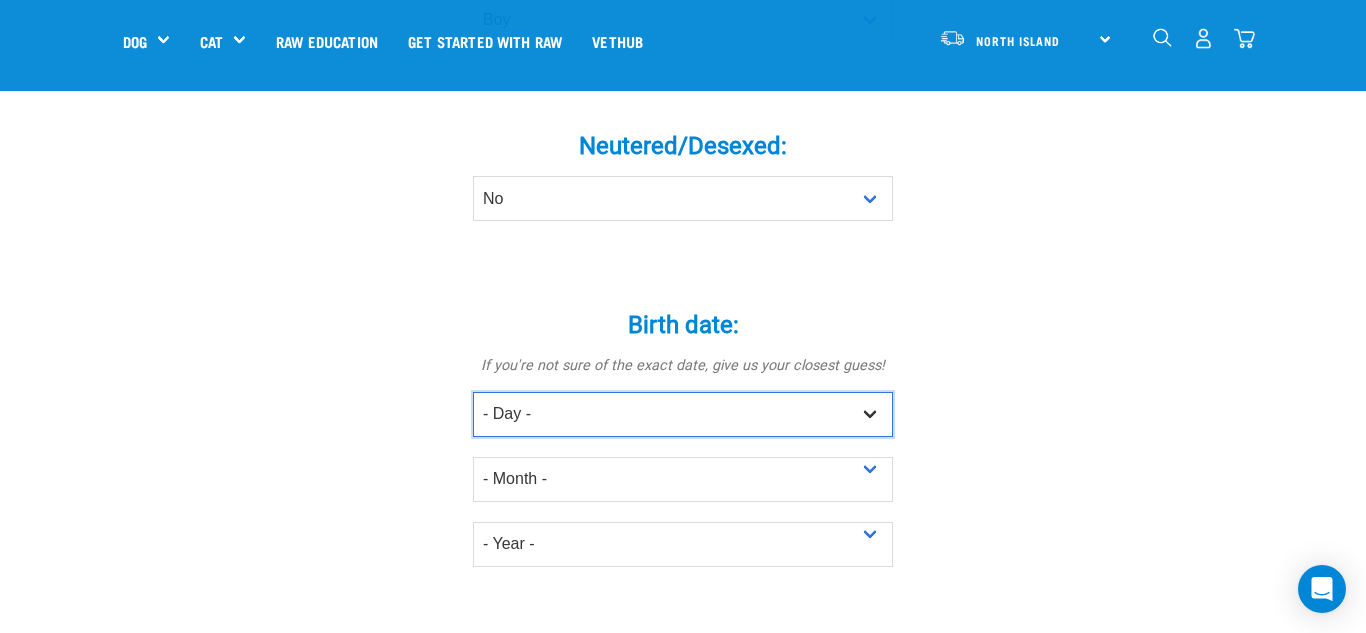 select on "1" 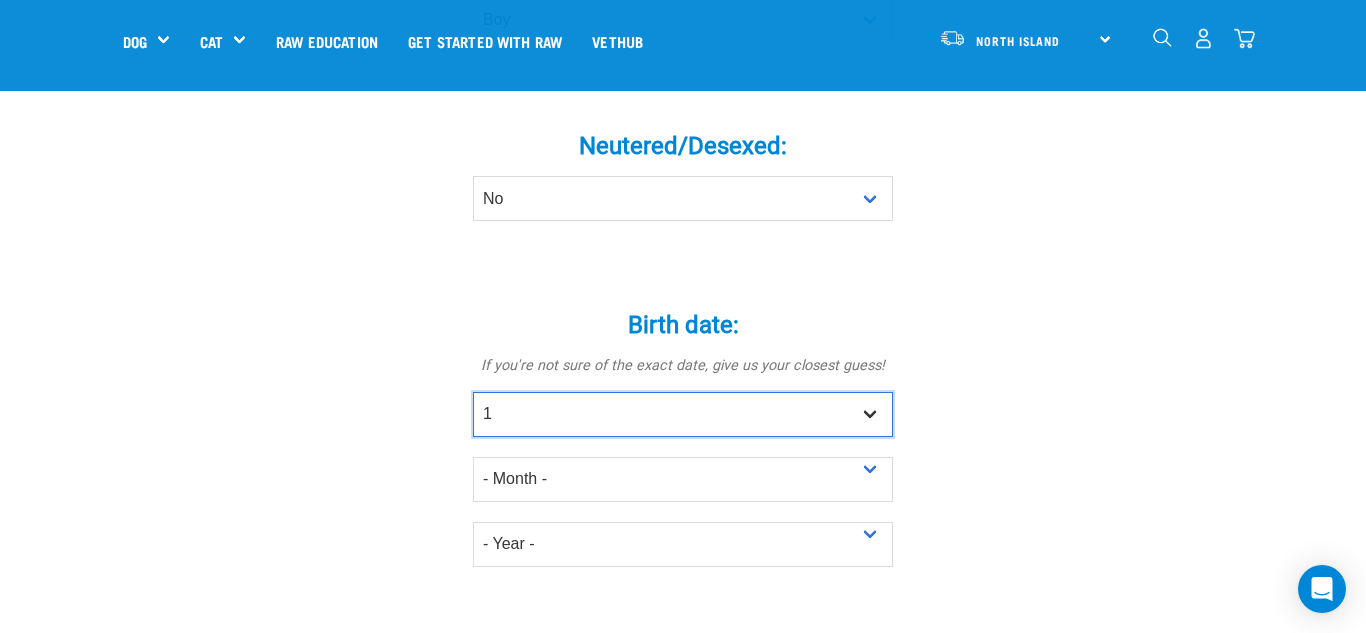 click on "- Day -
1
2
3
4
5
6
7
8
9
10 11 12 13 14 15 16 17 18 19 20 21 22 23 24 25 26 27" at bounding box center (683, 414) 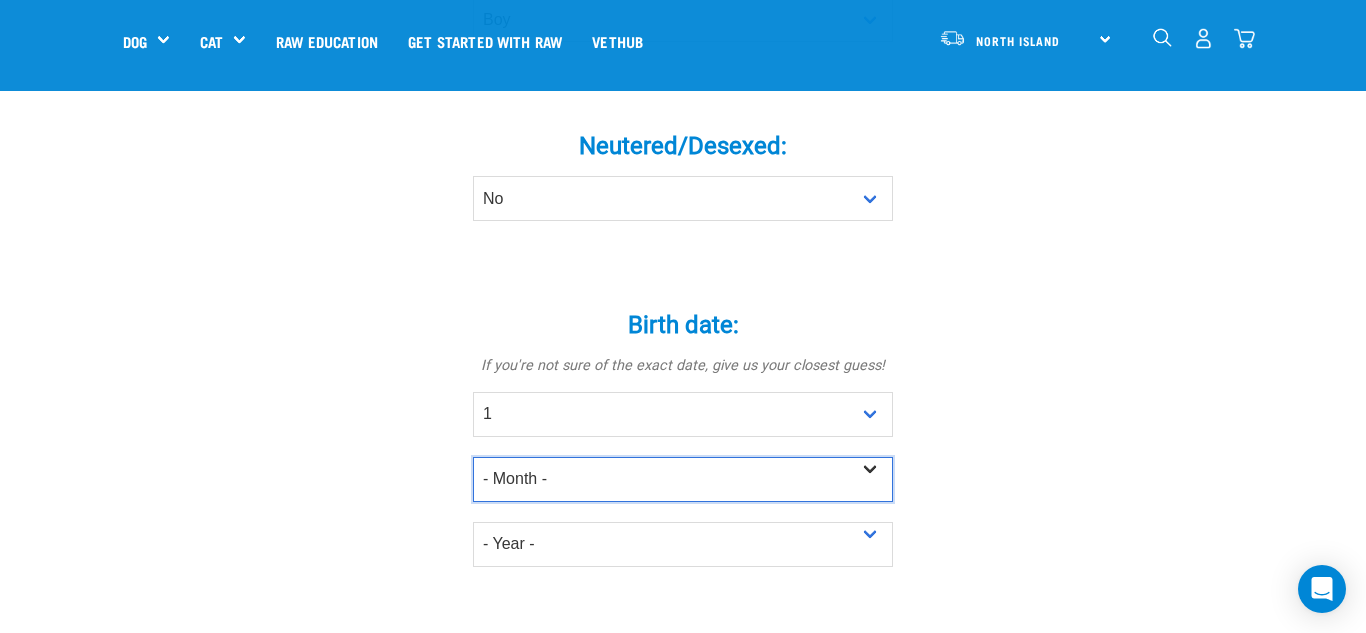 click on "- Month -
January
February
March
April
May
June July August September October November December" at bounding box center [683, 479] 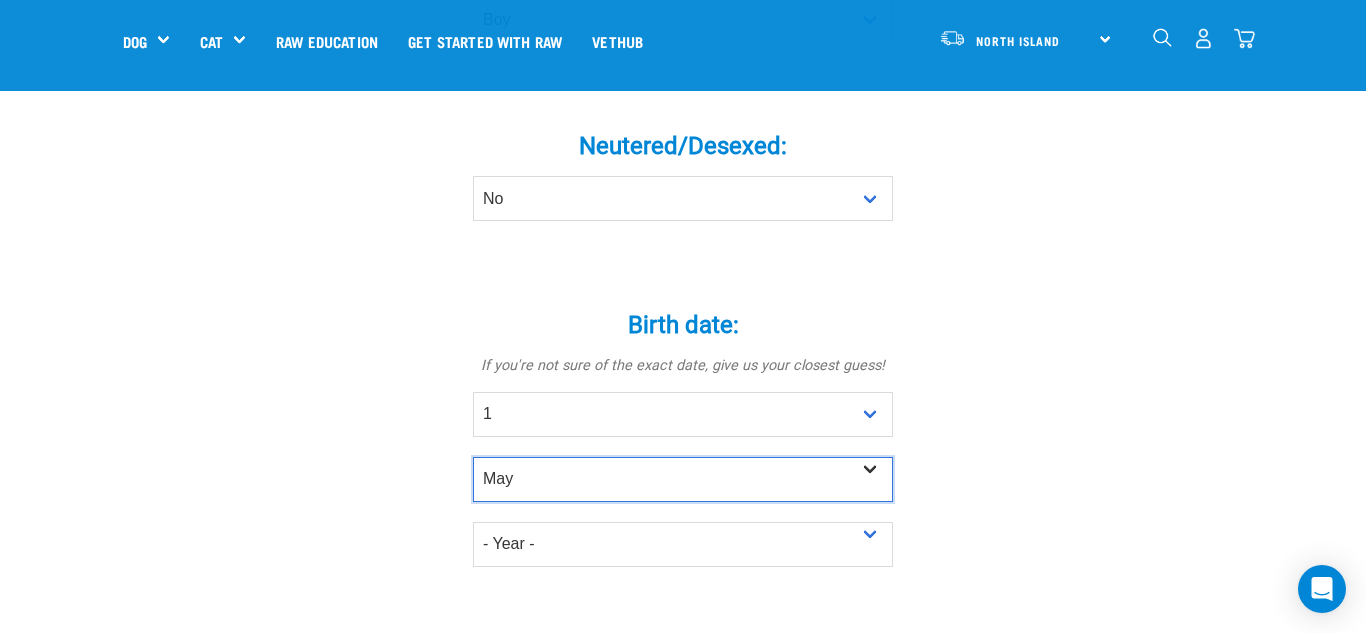 click on "- Month -
January
February
March
April
May
June July August September October November December" at bounding box center (683, 479) 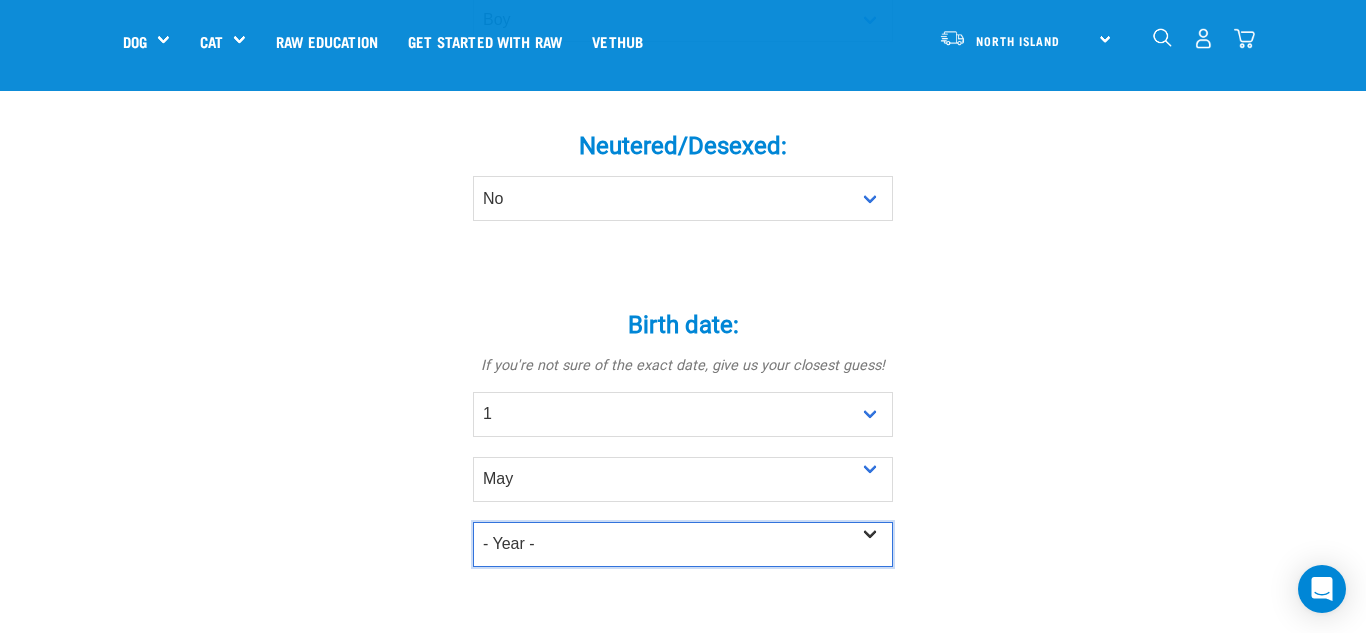 click on "- Year -
2025
2024
2023
2022
2021
2020
2019 2018 2017 2016 2015 2014 2013" at bounding box center [683, 544] 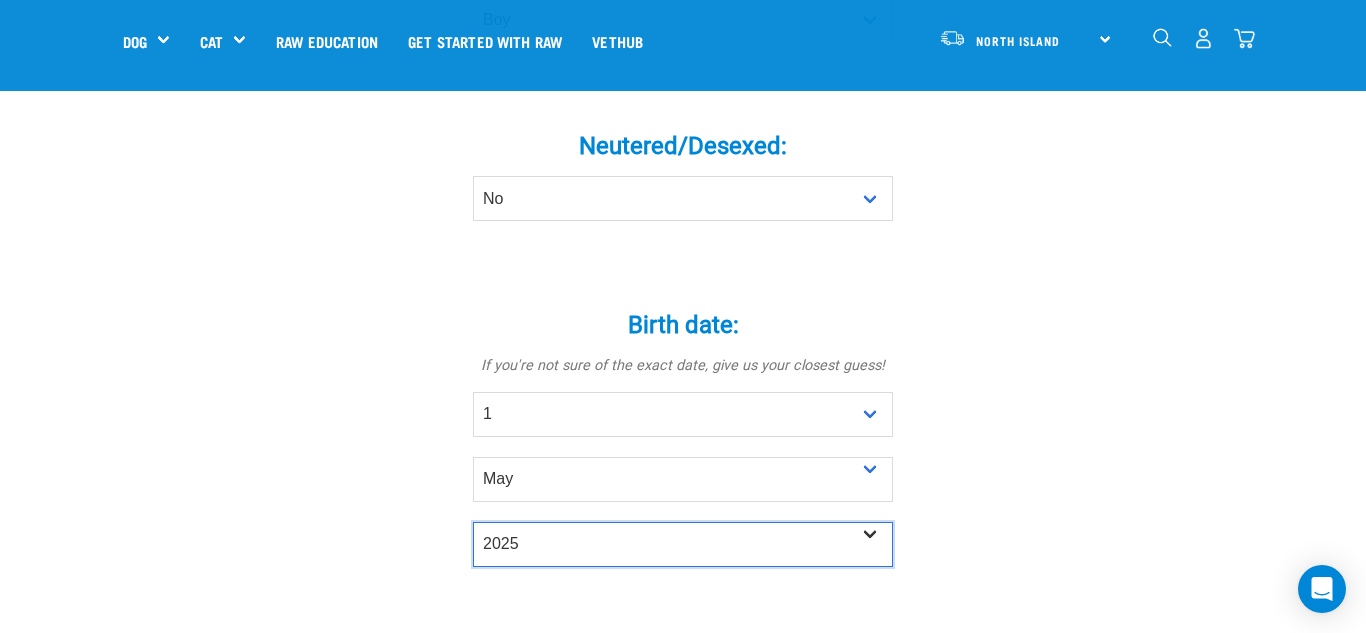 click on "- Year -
2025
2024
2023
2022
2021
2020
2019 2018 2017 2016 2015 2014 2013" at bounding box center (683, 544) 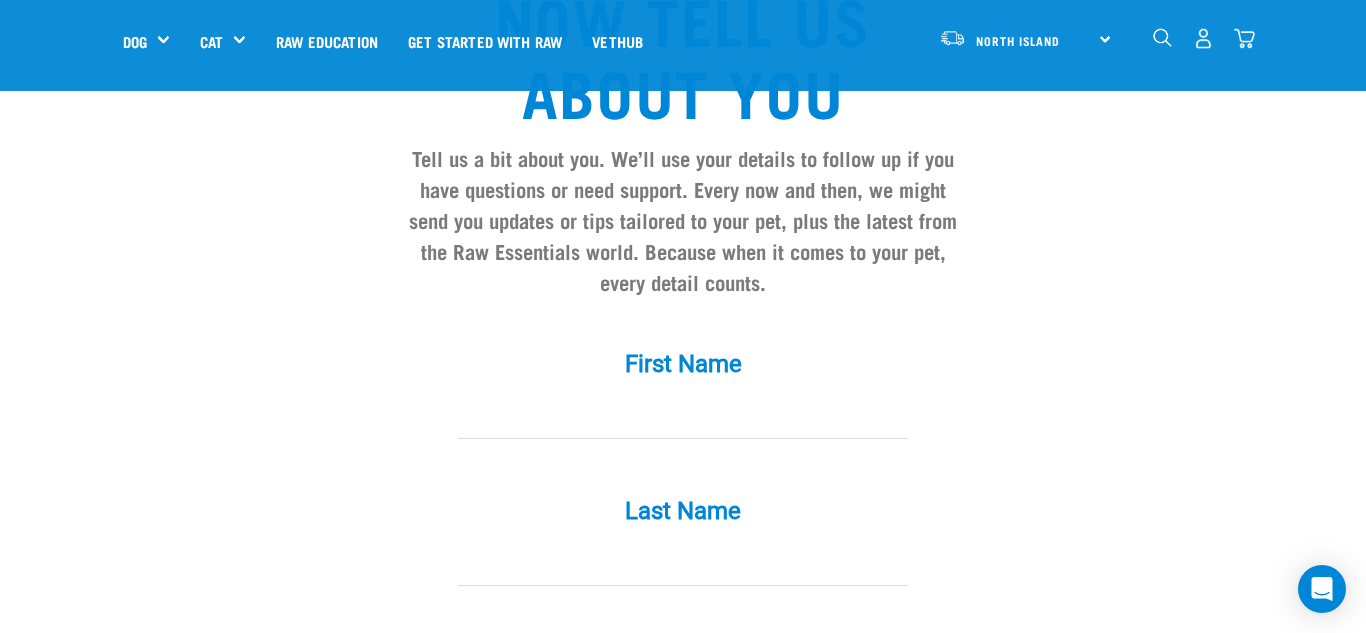 scroll, scrollTop: 1701, scrollLeft: 0, axis: vertical 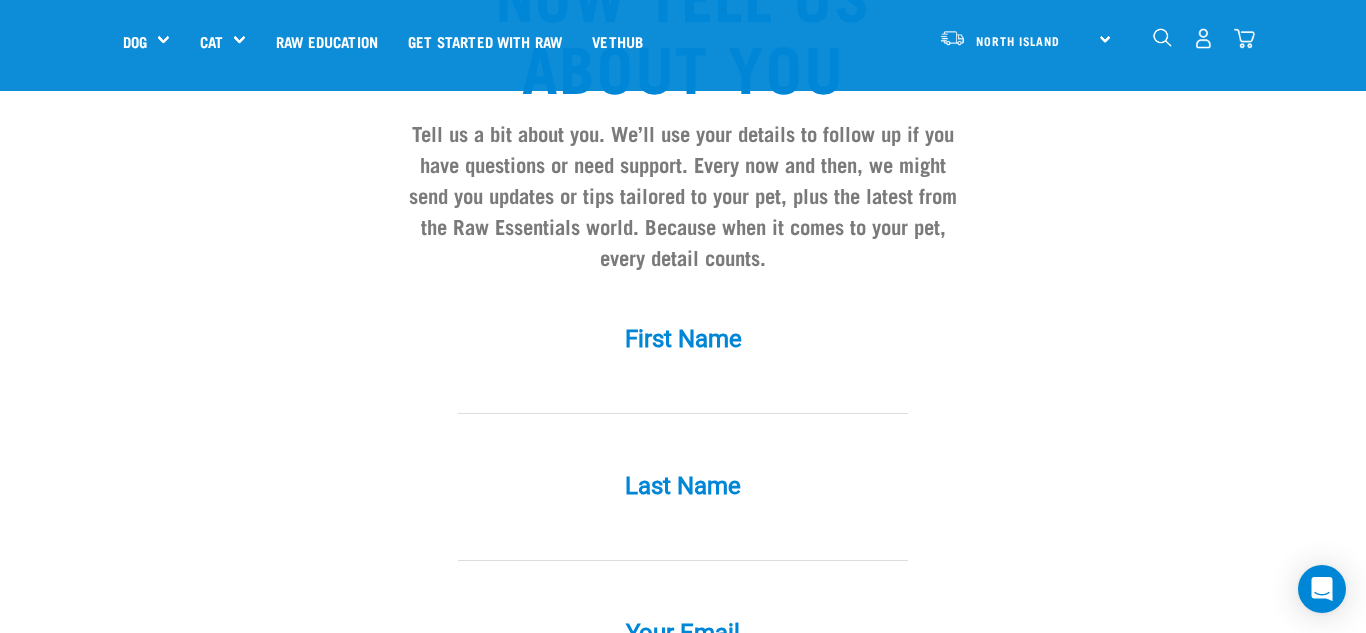 click at bounding box center (683, 391) 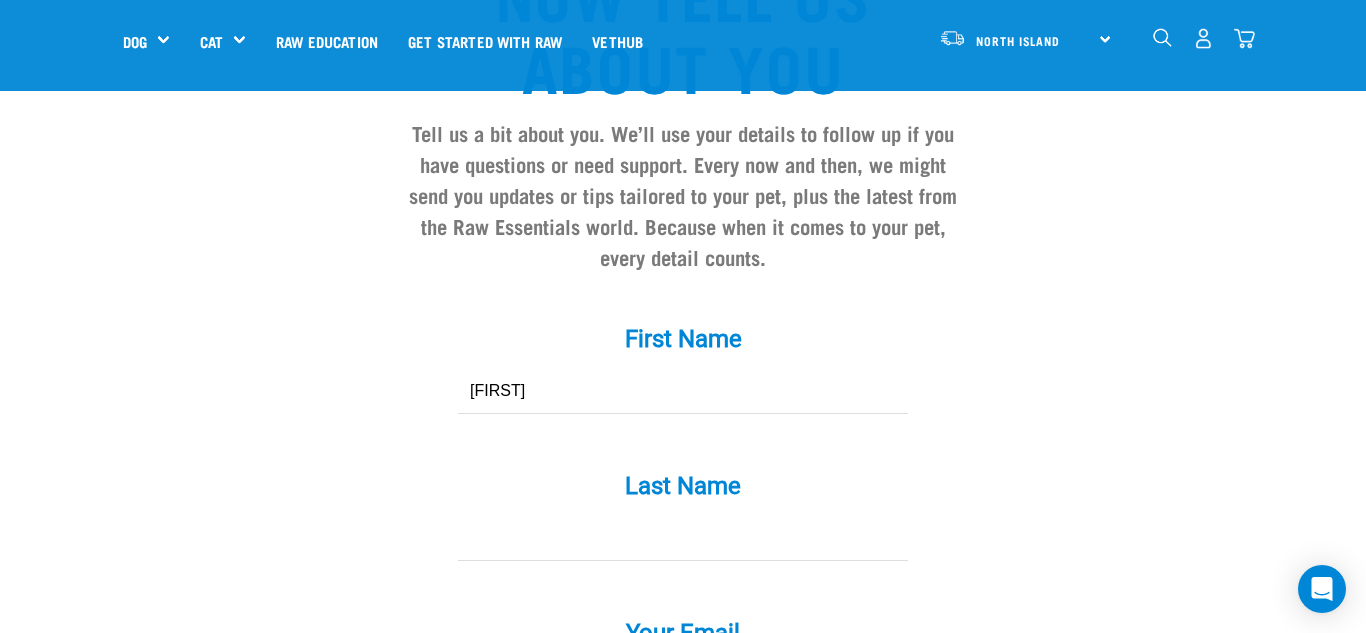 type on "Hannah" 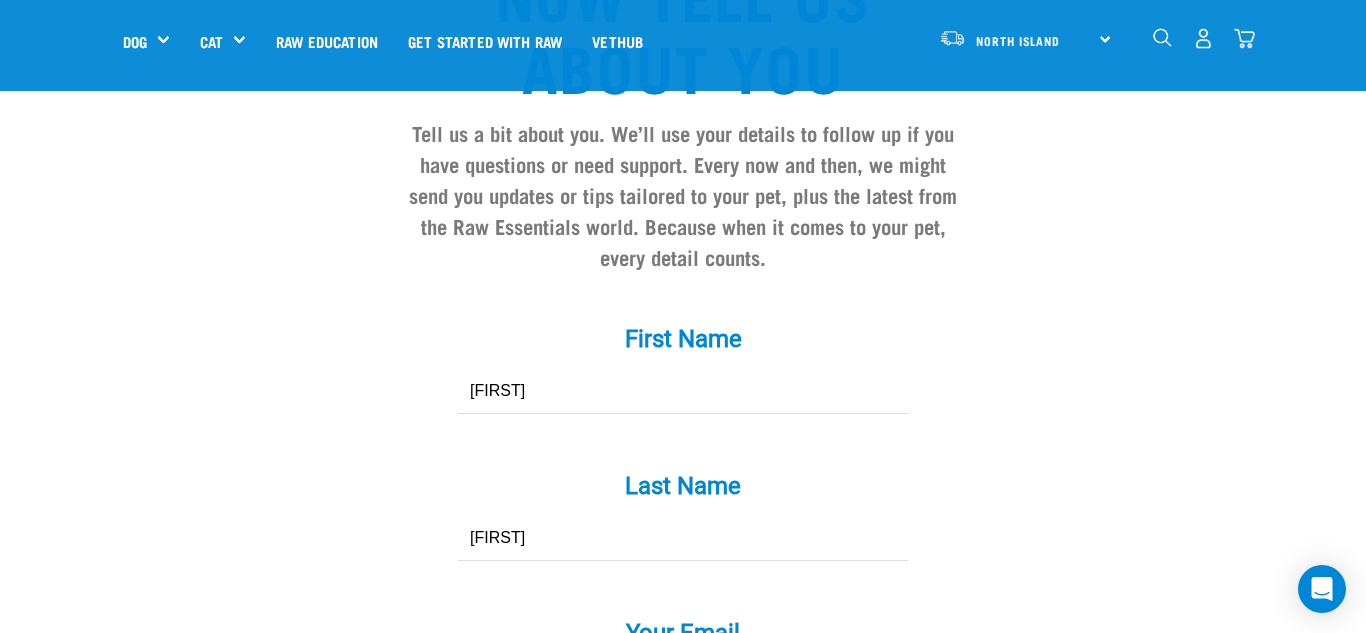 type on "[EMAIL]" 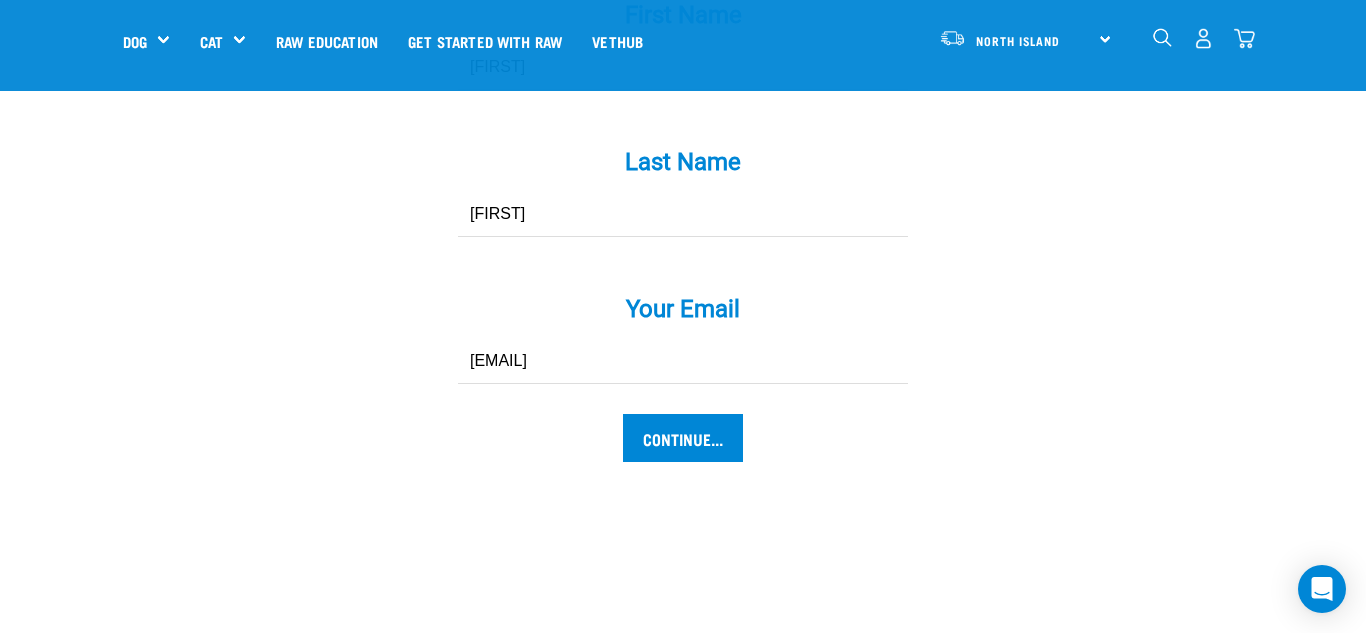scroll, scrollTop: 2035, scrollLeft: 0, axis: vertical 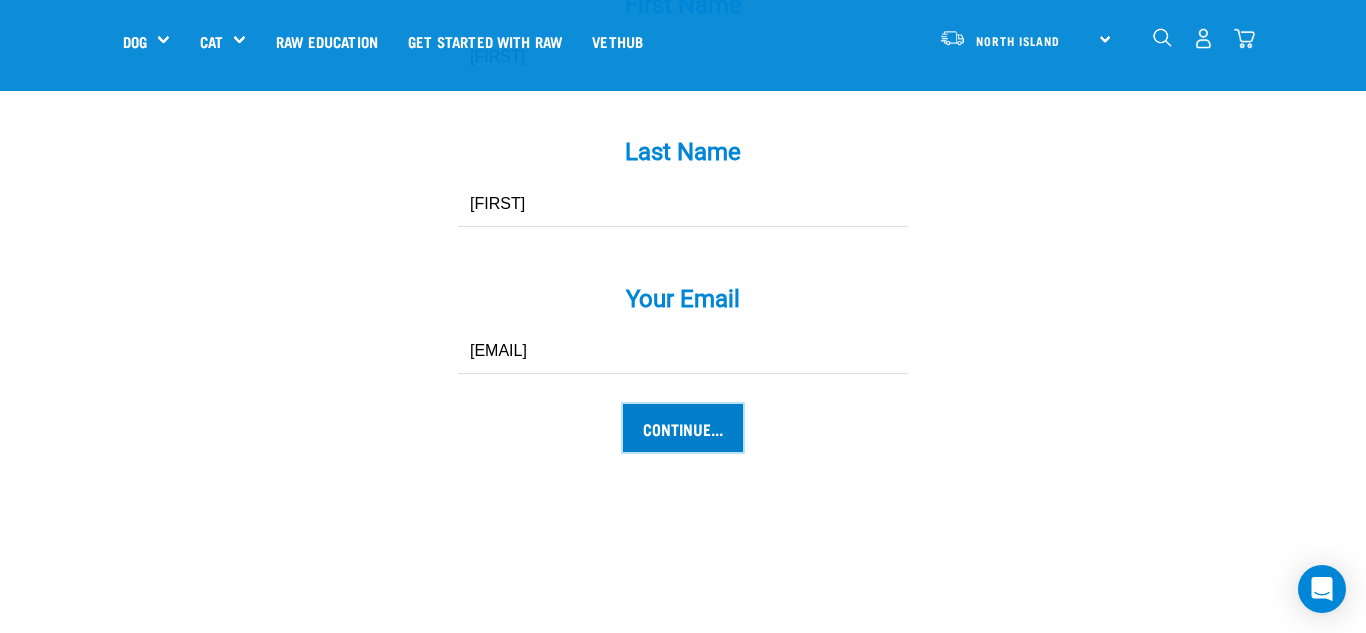 click on "Continue..." at bounding box center [683, 428] 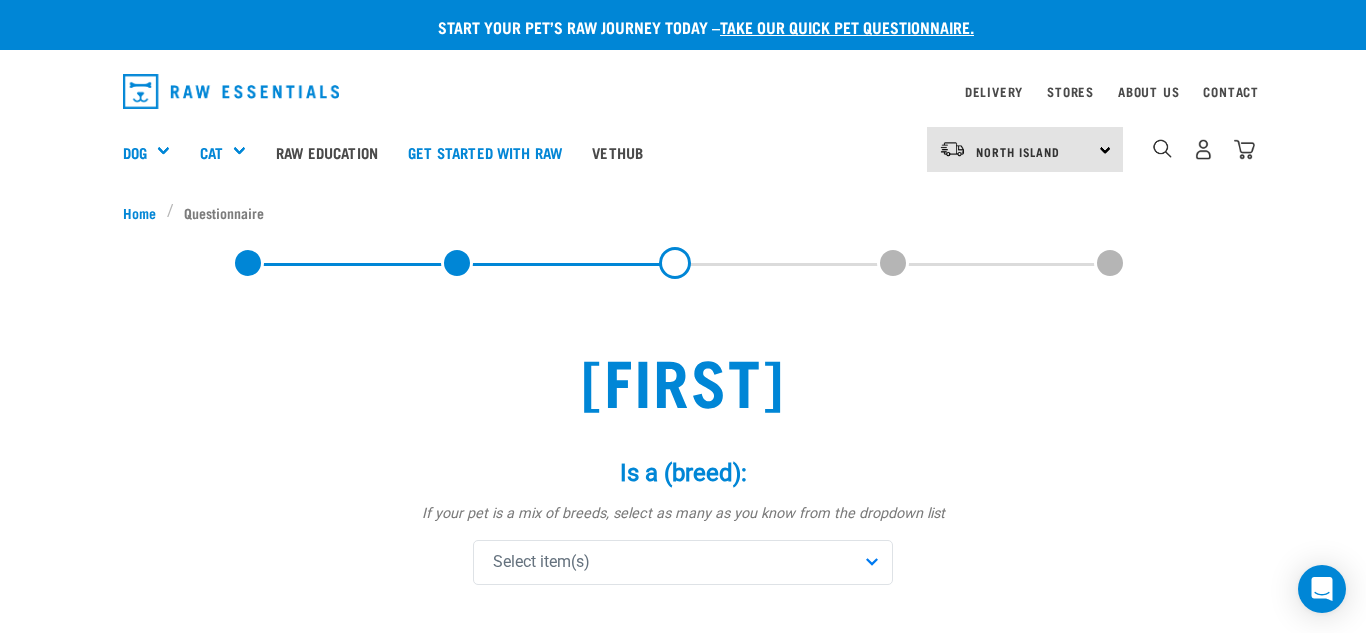 scroll, scrollTop: 0, scrollLeft: 0, axis: both 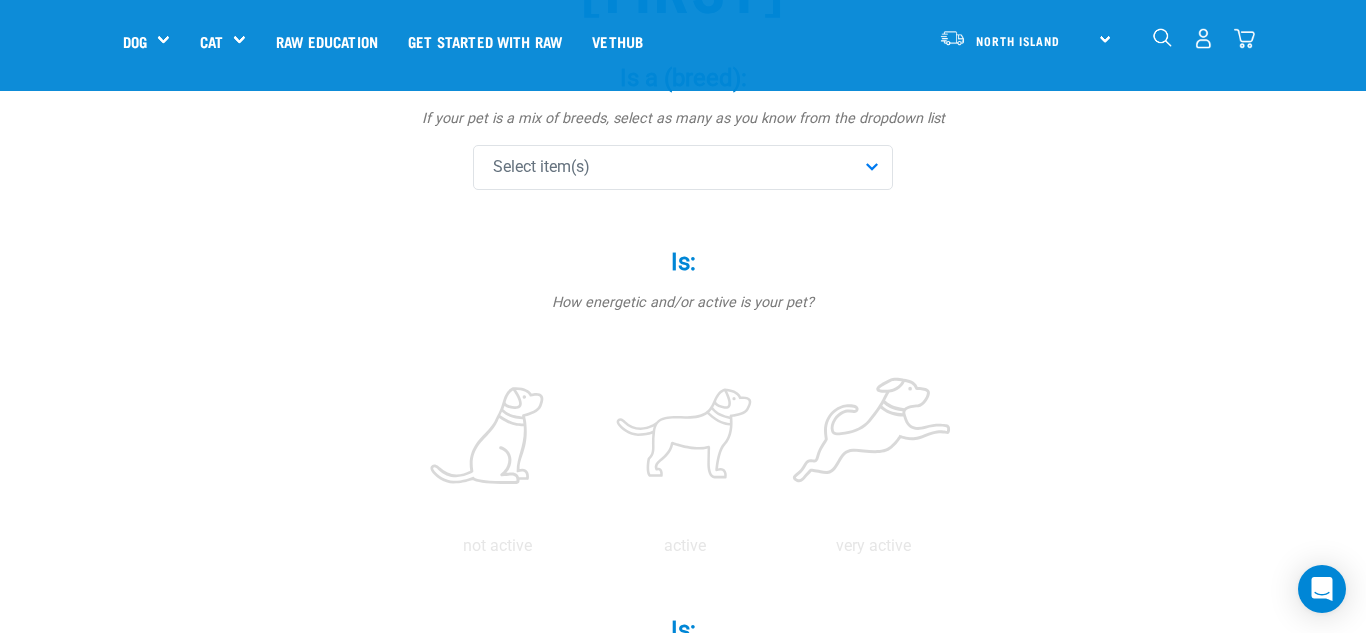 click on "Select item(s)" at bounding box center (683, 167) 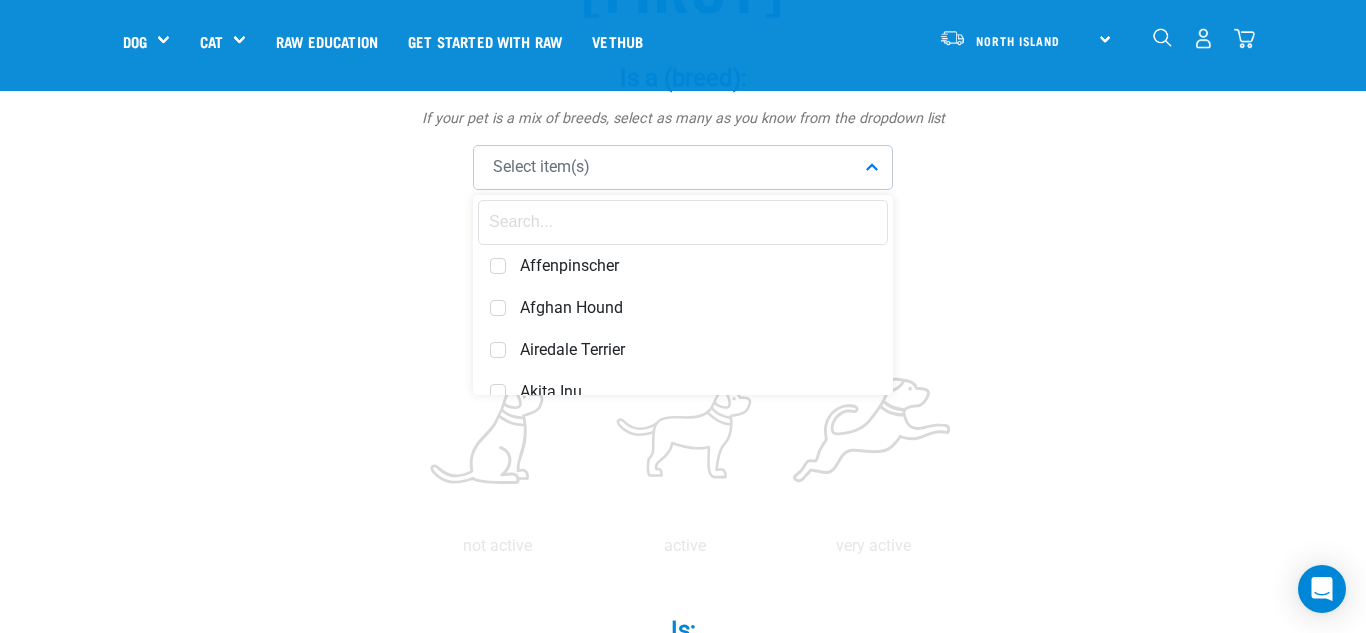 click at bounding box center [683, 222] 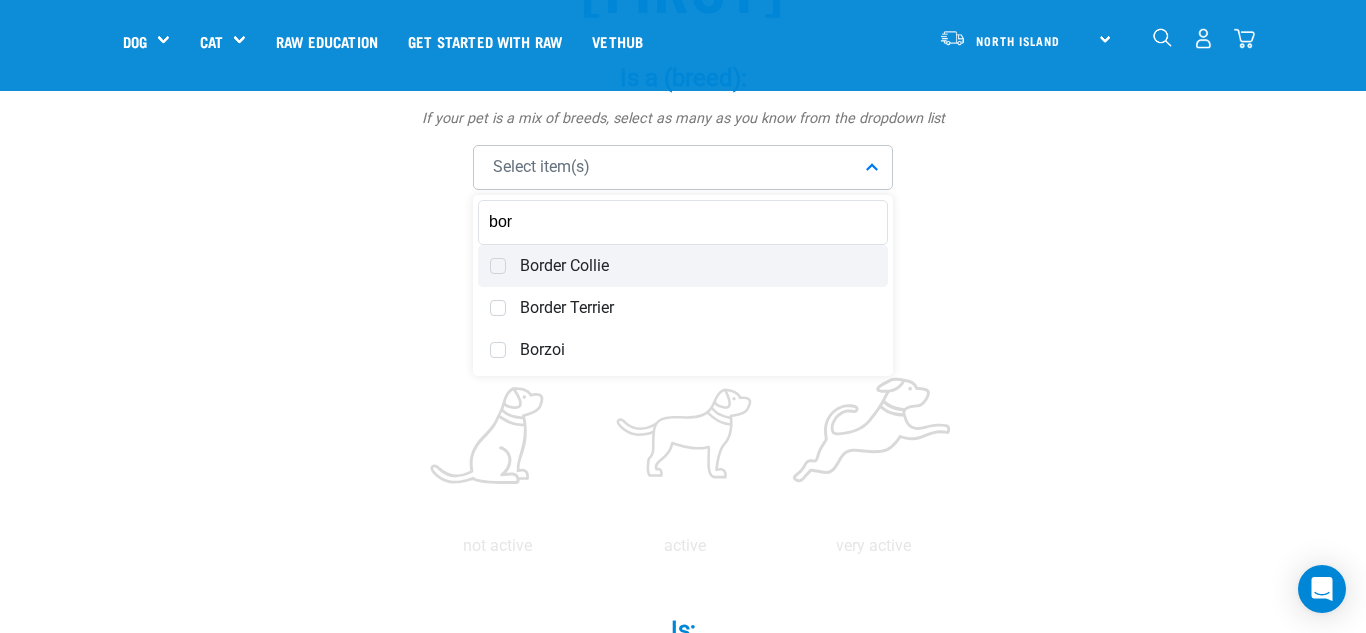 type on "bor" 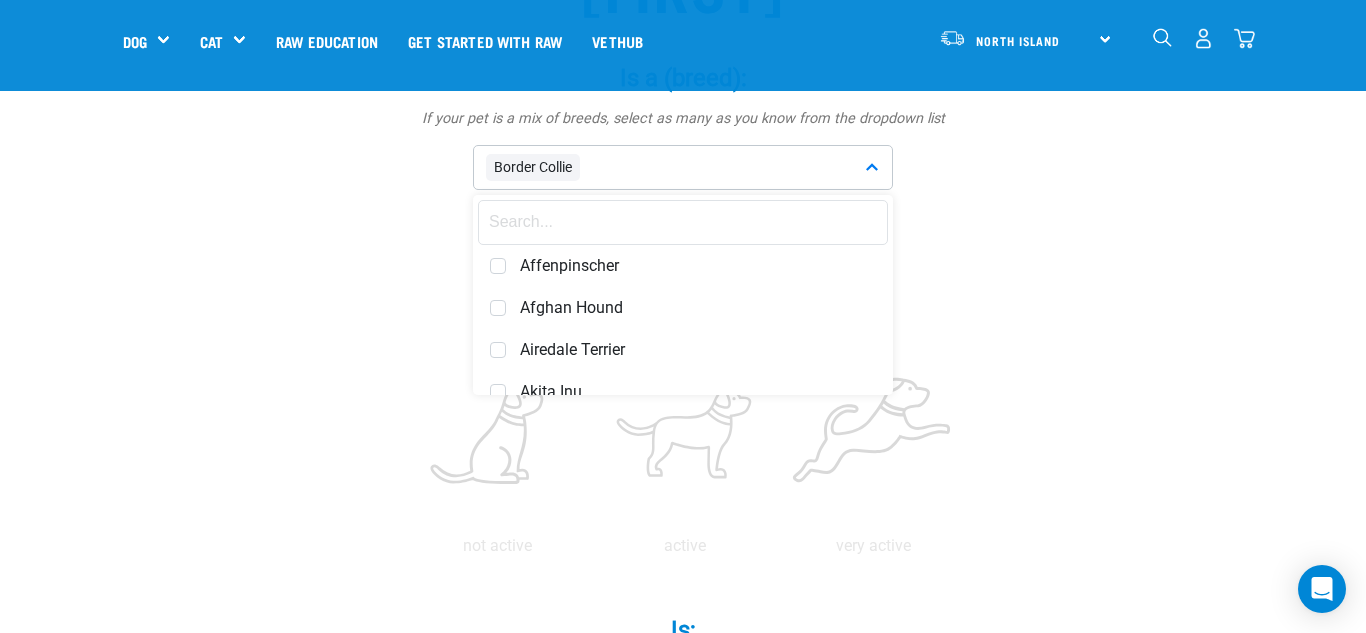 click at bounding box center (683, 222) 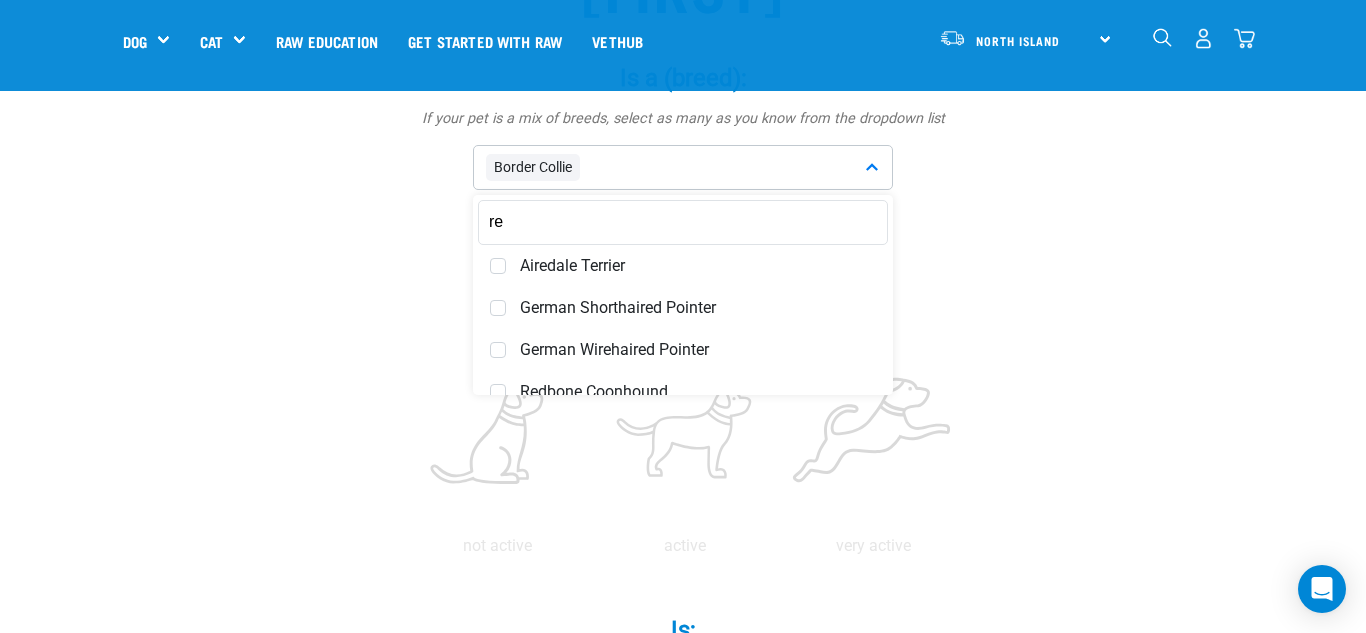 type on "r" 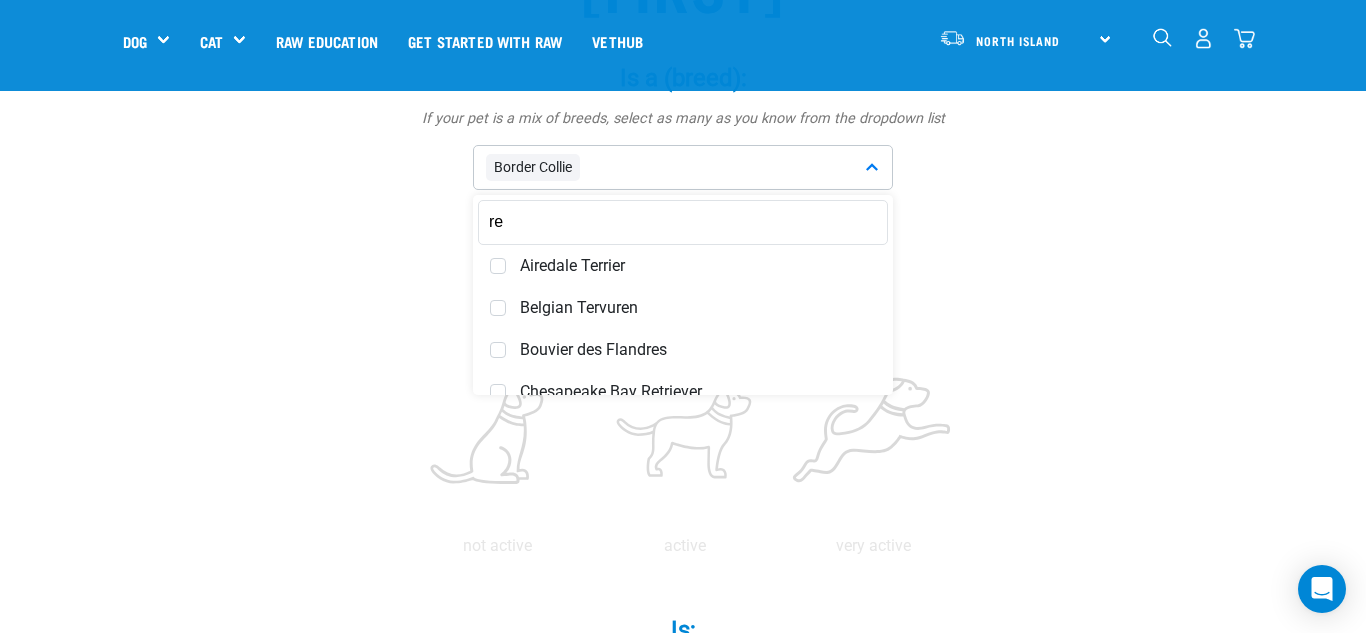 type on "r" 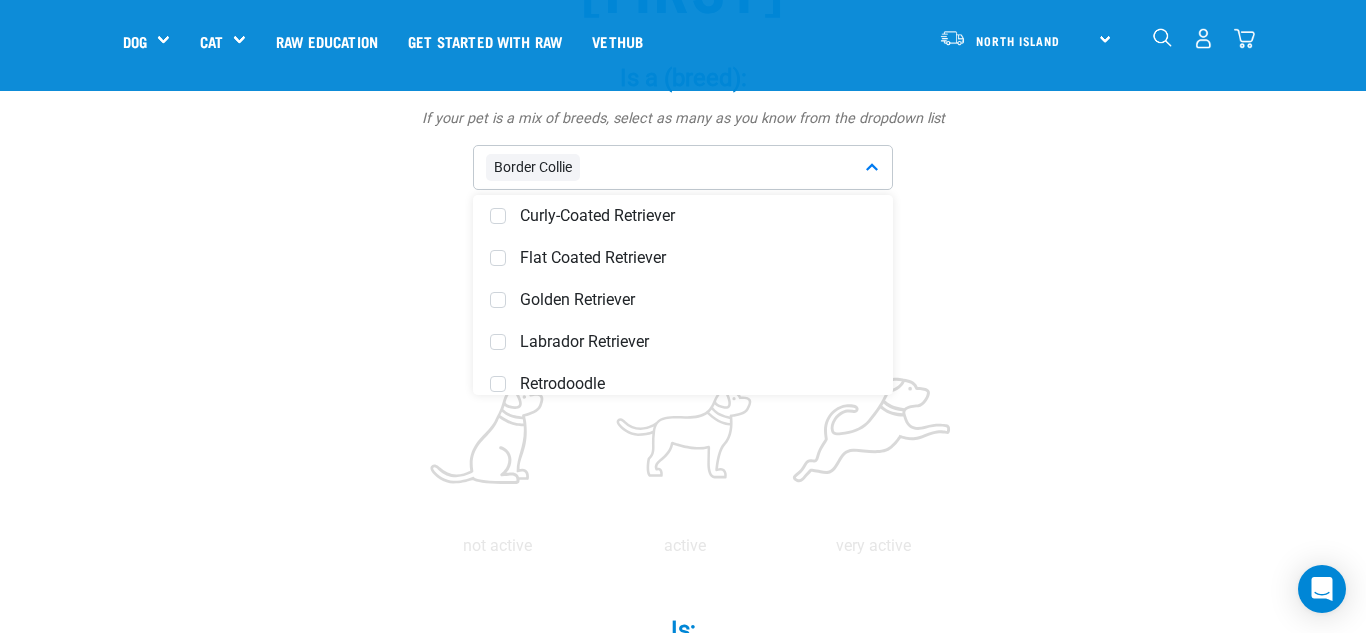 scroll, scrollTop: 107, scrollLeft: 0, axis: vertical 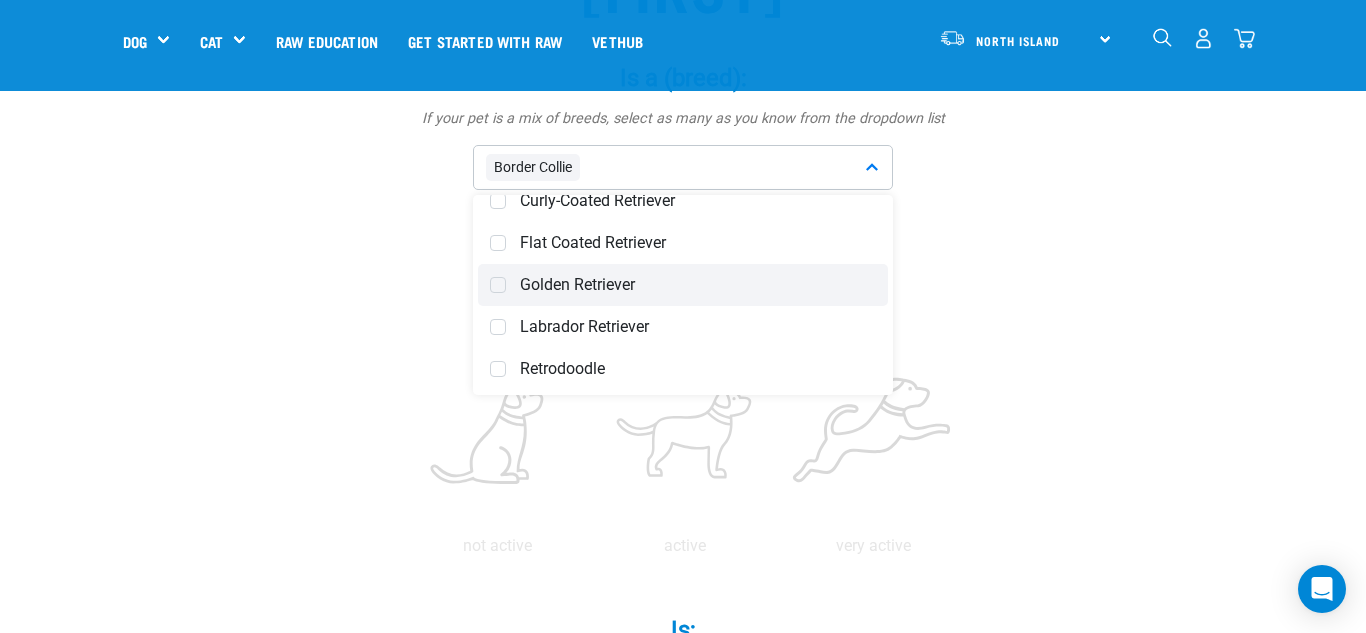 type on "retr" 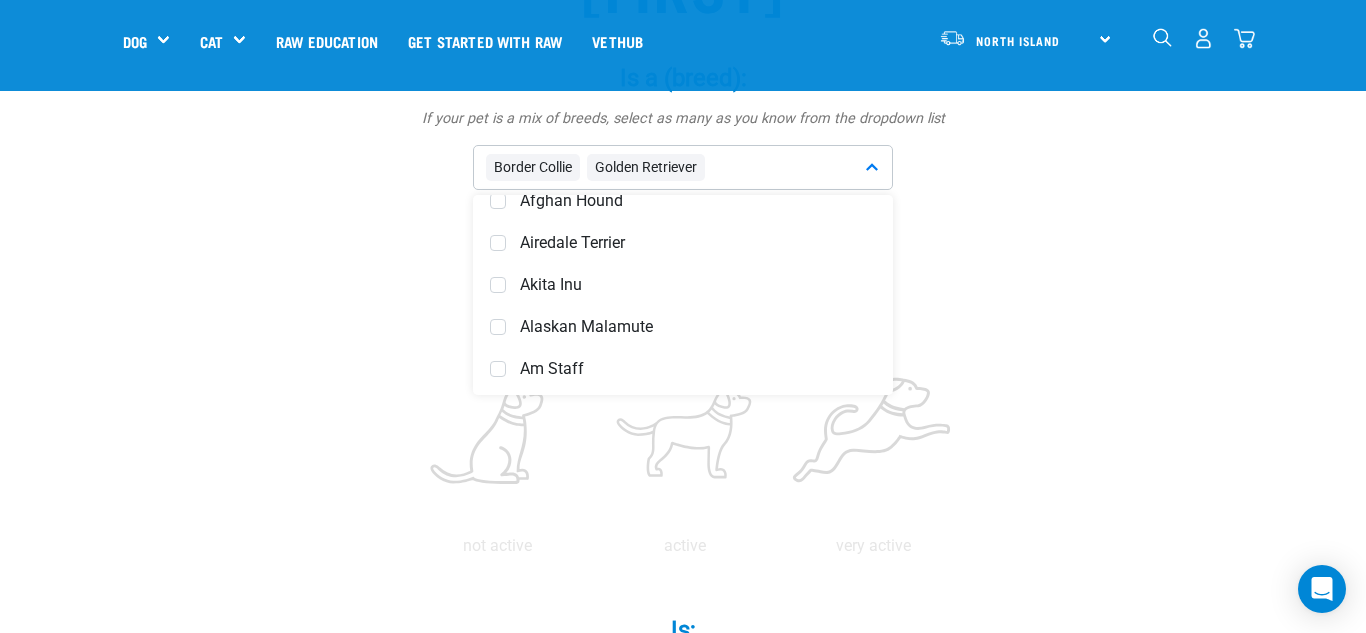 scroll, scrollTop: 2837, scrollLeft: 0, axis: vertical 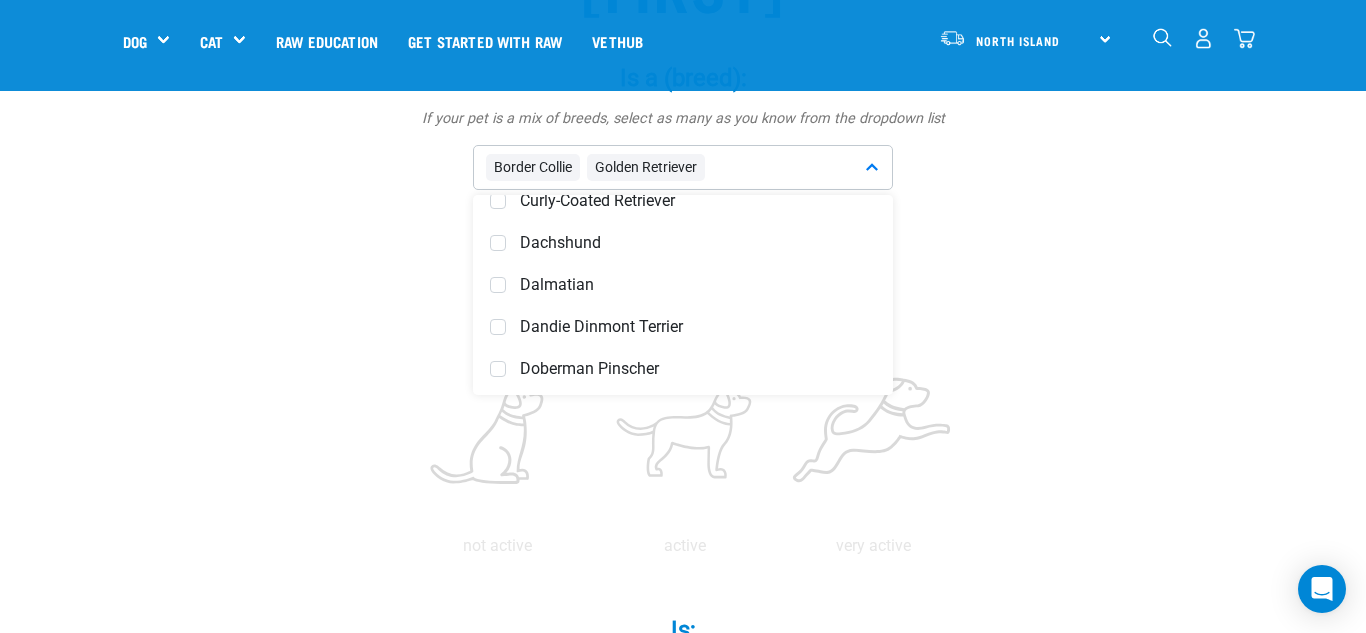 click on "Brucey
Is a (breed): *
If your pet is a mix of breeds, select as many as you know from the dropdown list
Border Collie Golden Retriever
Affenpinscher
Afghan Hound
Boxer" at bounding box center (683, 831) 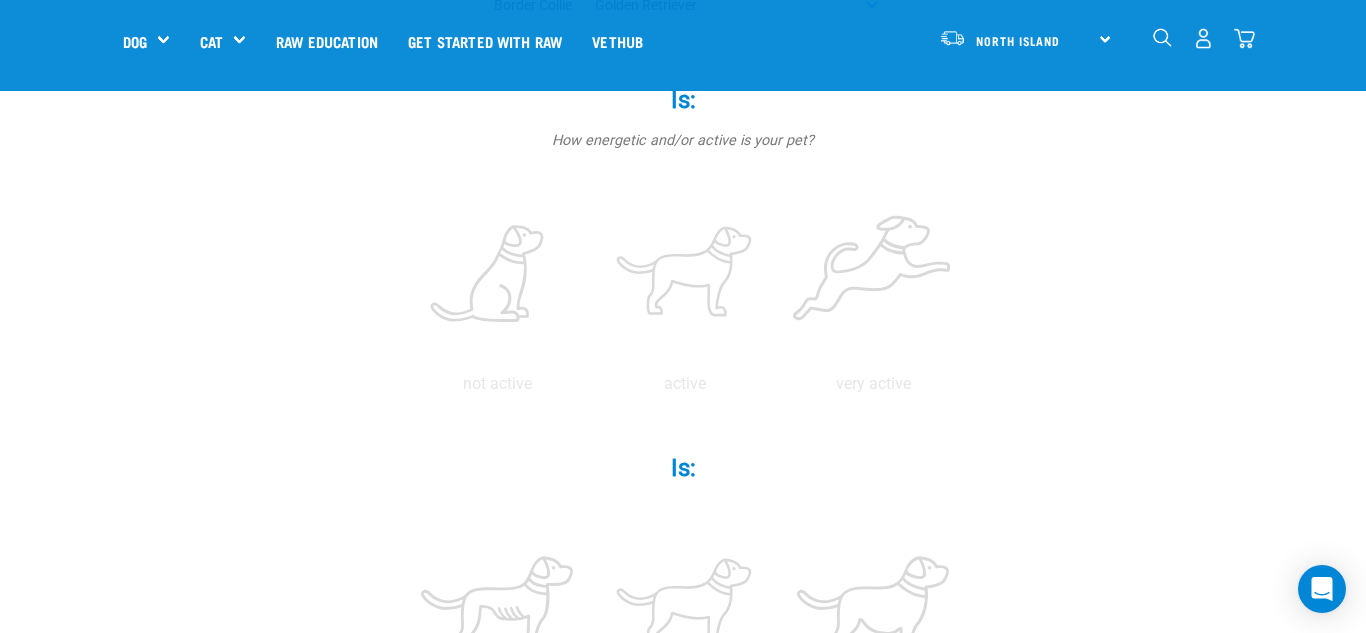 scroll, scrollTop: 410, scrollLeft: 0, axis: vertical 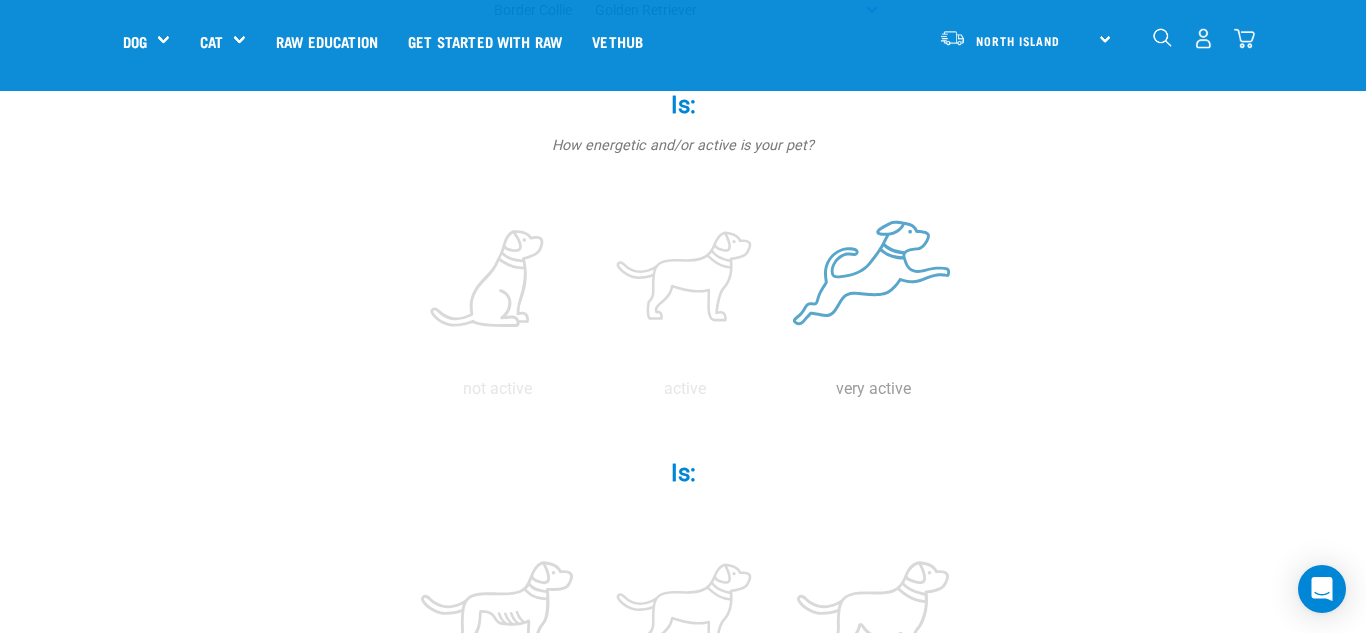 click at bounding box center [873, 280] 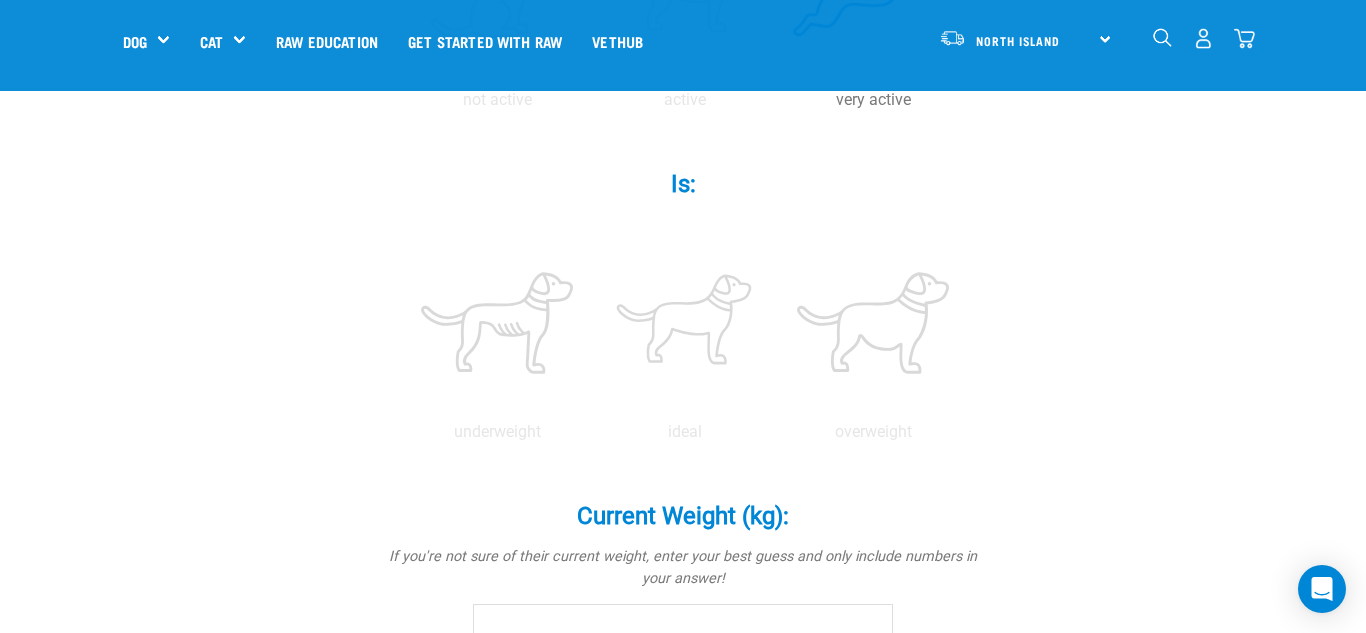 scroll, scrollTop: 700, scrollLeft: 0, axis: vertical 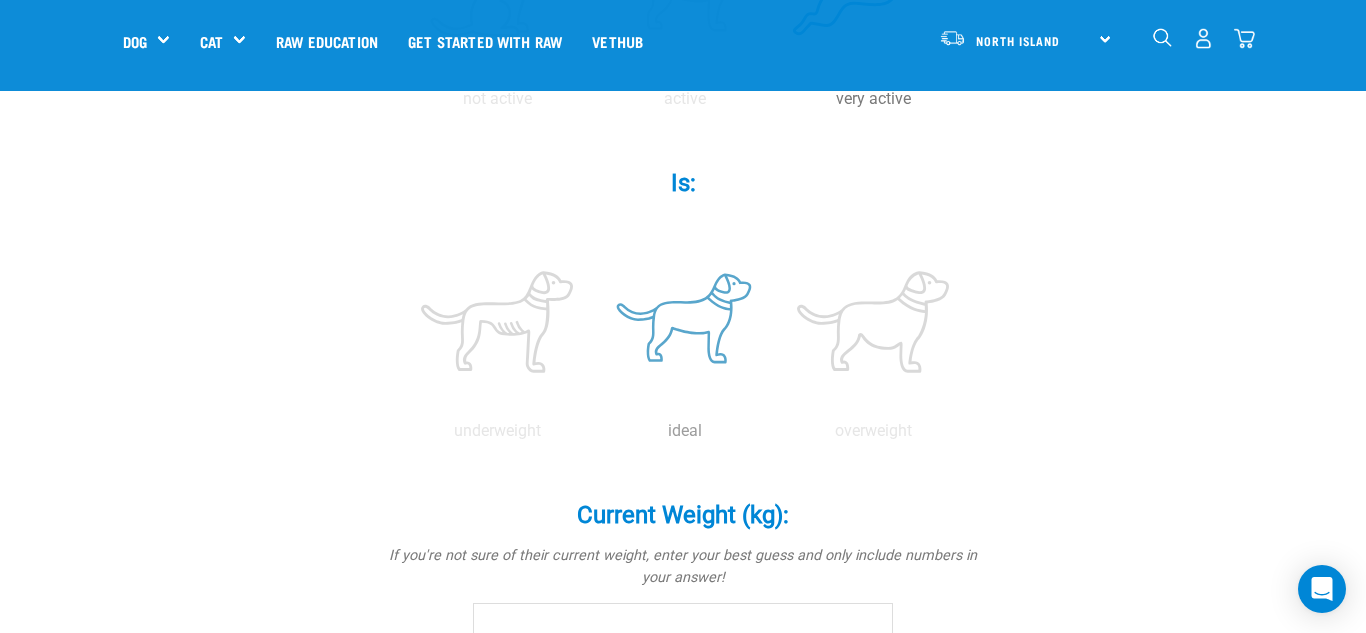 click at bounding box center (685, 322) 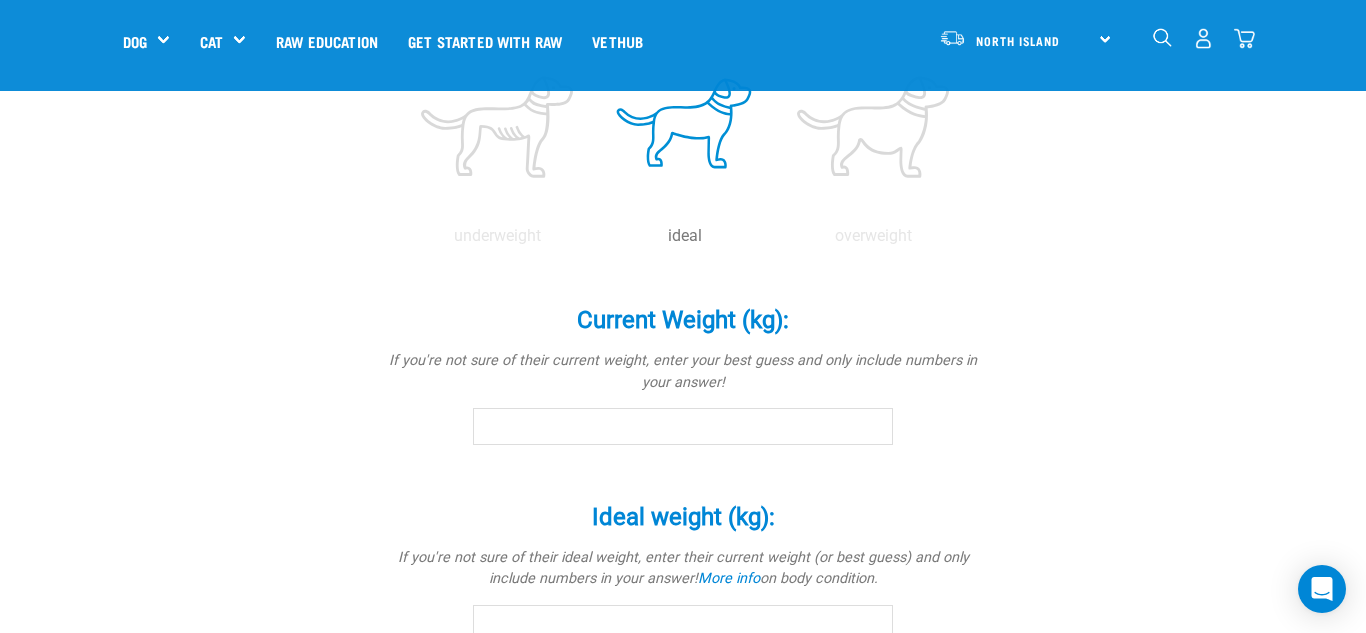 scroll, scrollTop: 899, scrollLeft: 0, axis: vertical 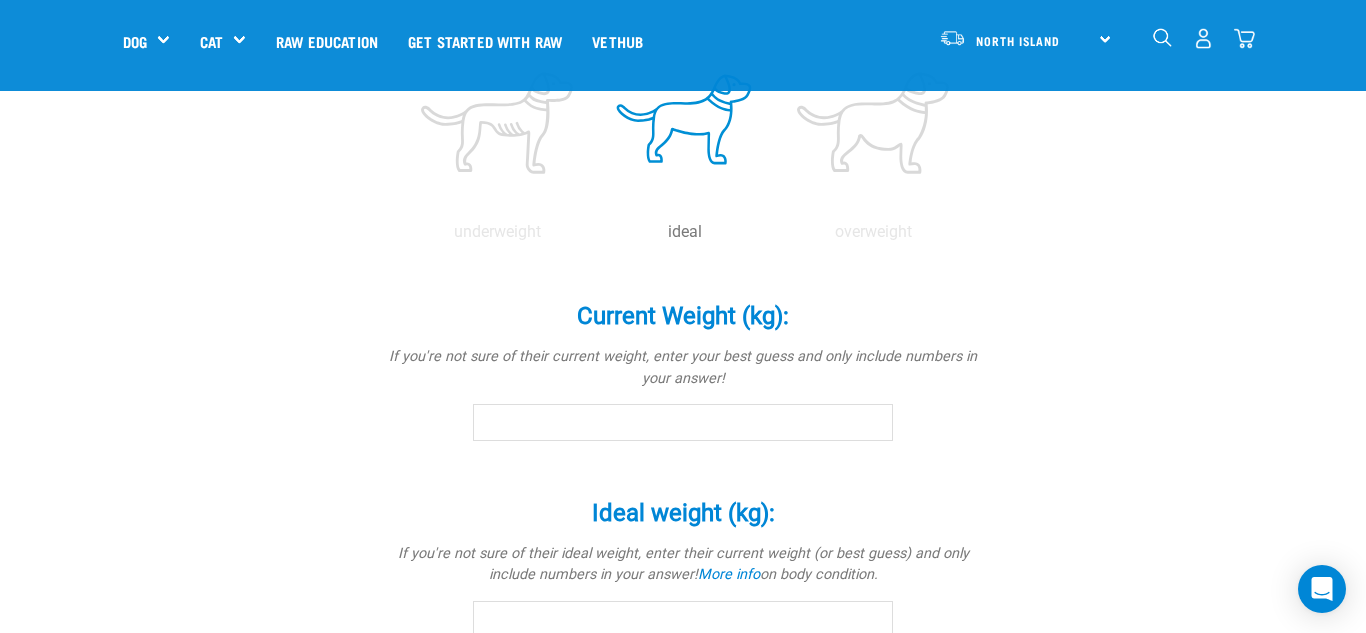 click on "Current Weight (kg): *" at bounding box center (683, 422) 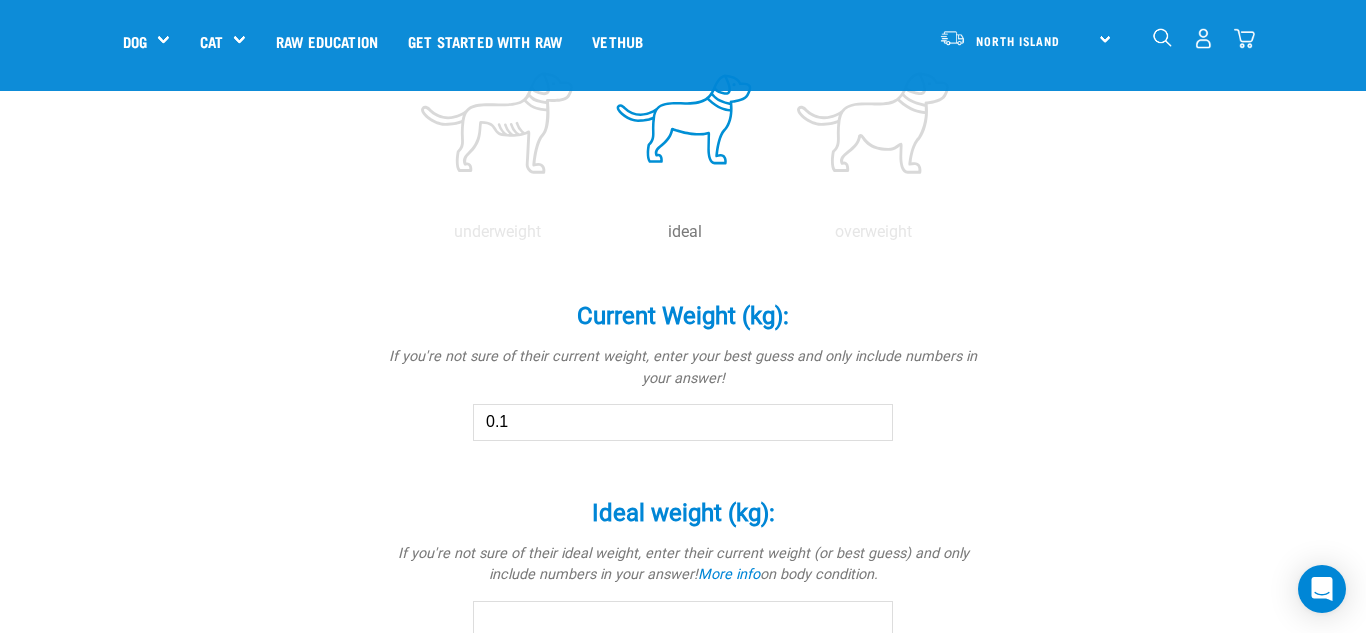click on "0.1" at bounding box center (683, 422) 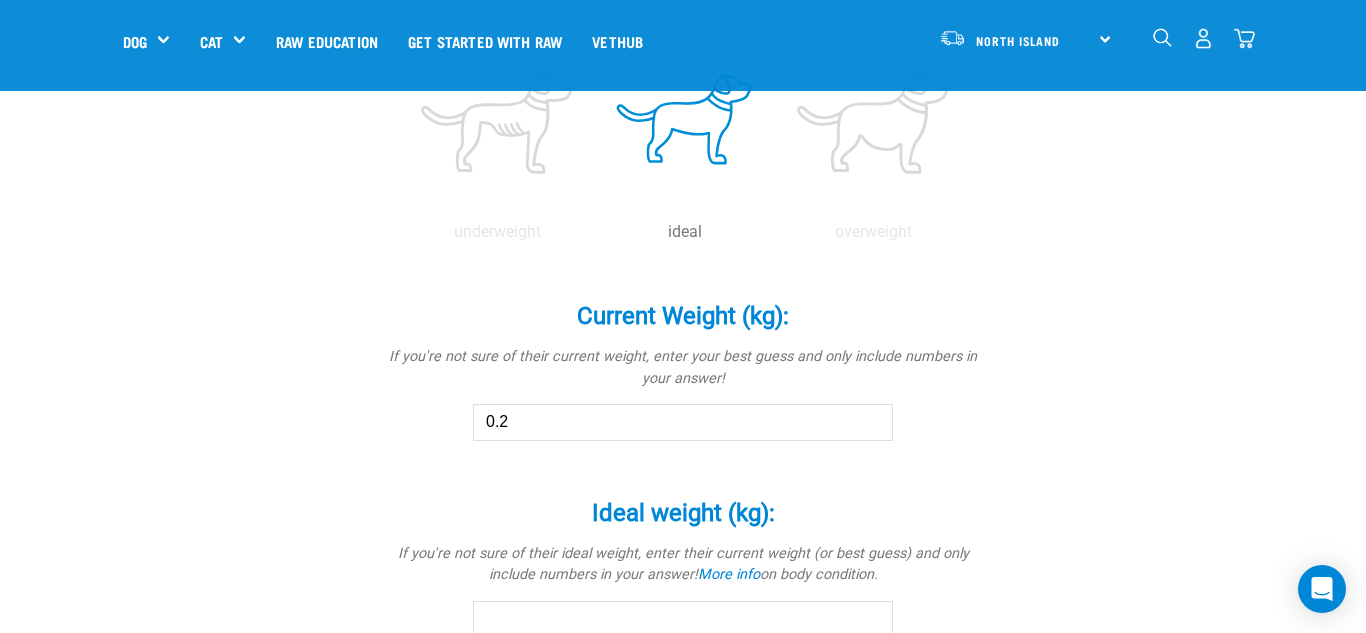 click on "0.2" at bounding box center (683, 422) 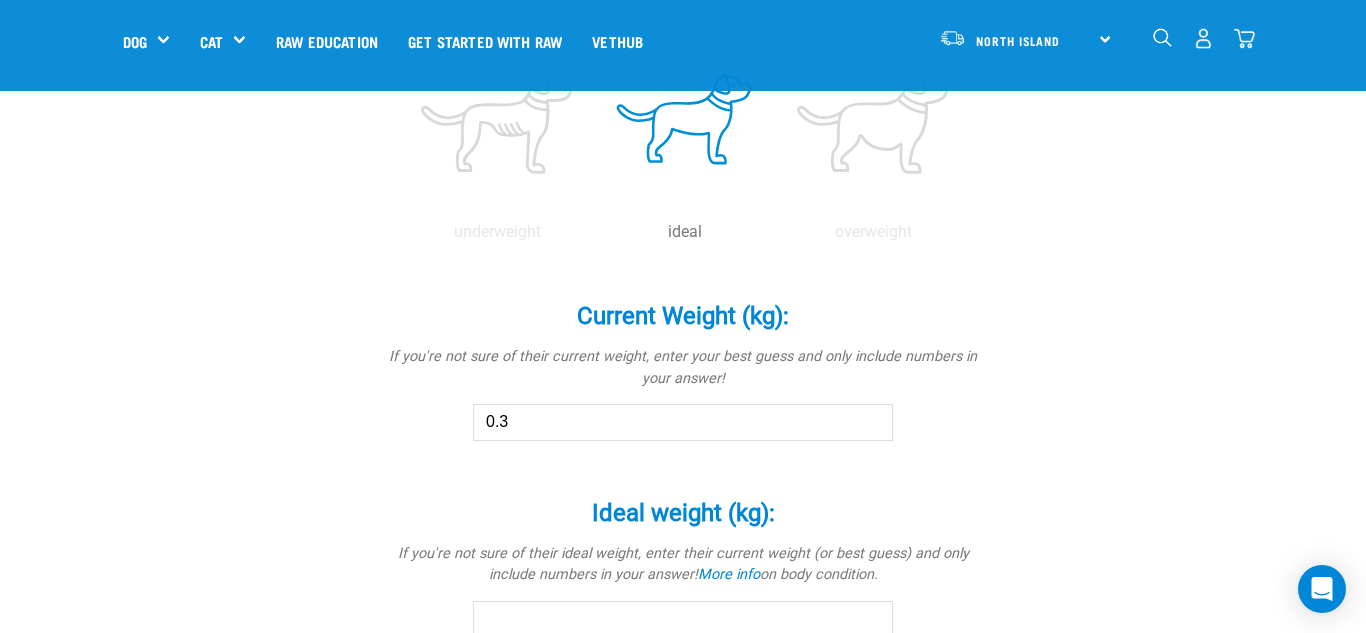 click on "0.3" at bounding box center (683, 422) 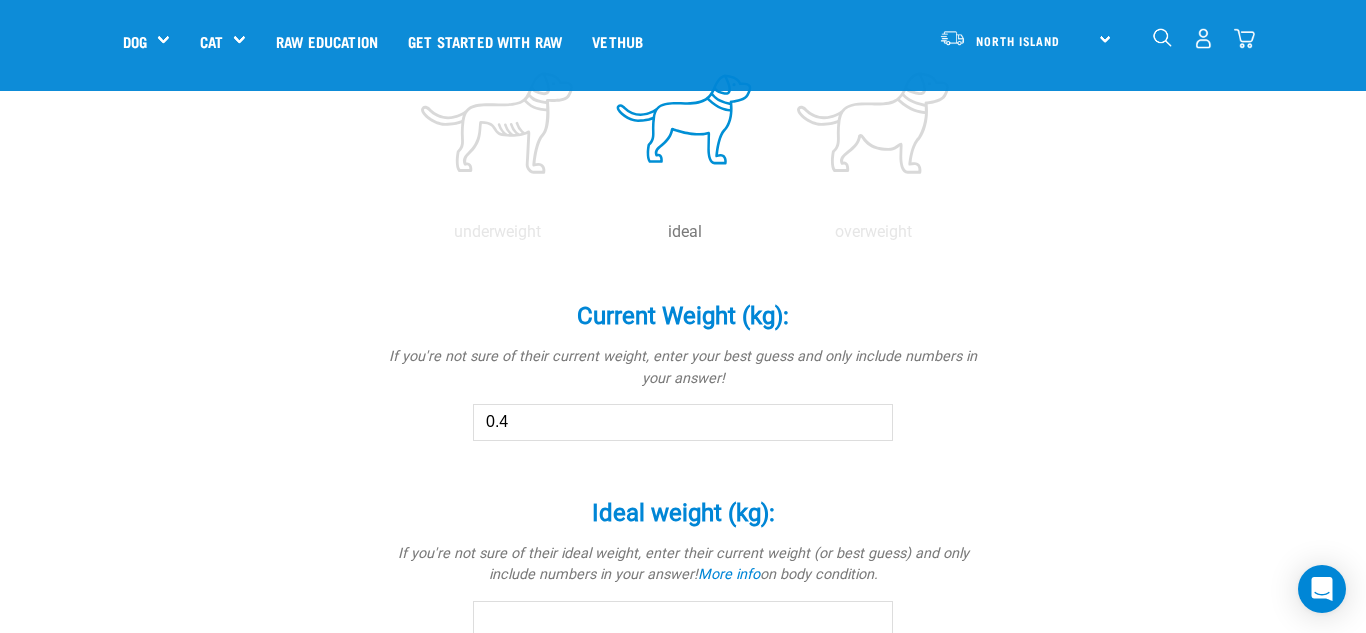 click on "0.4" at bounding box center (683, 422) 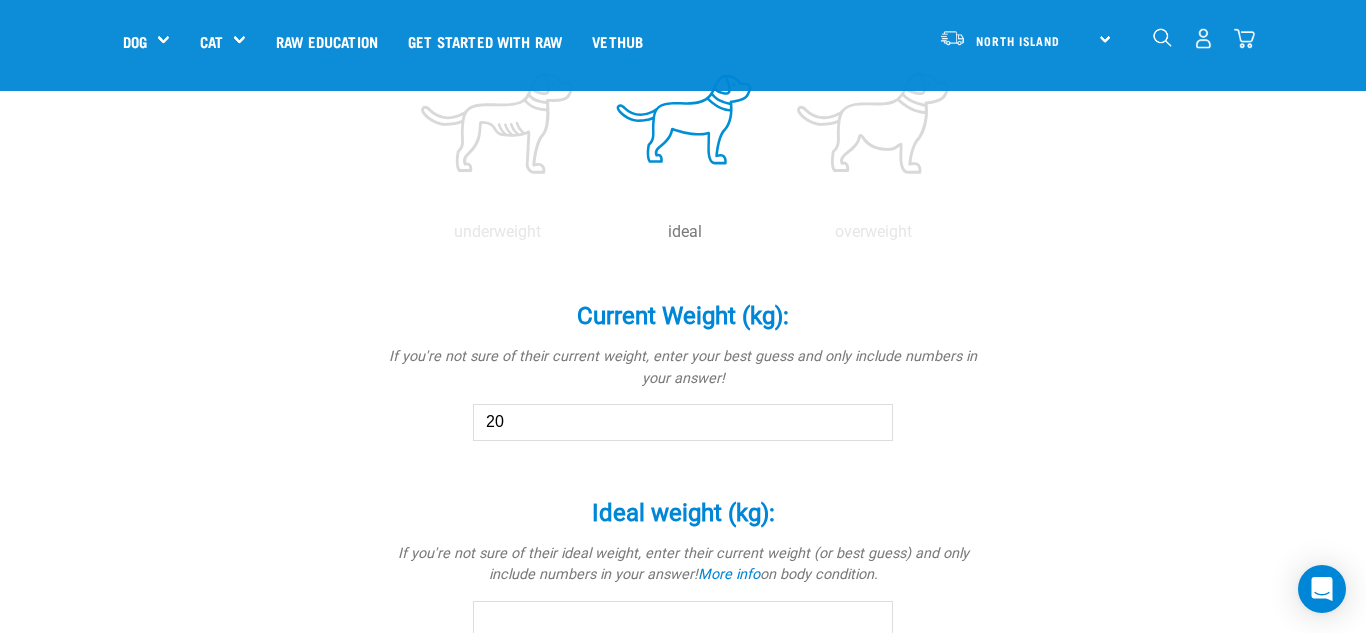 type on "2" 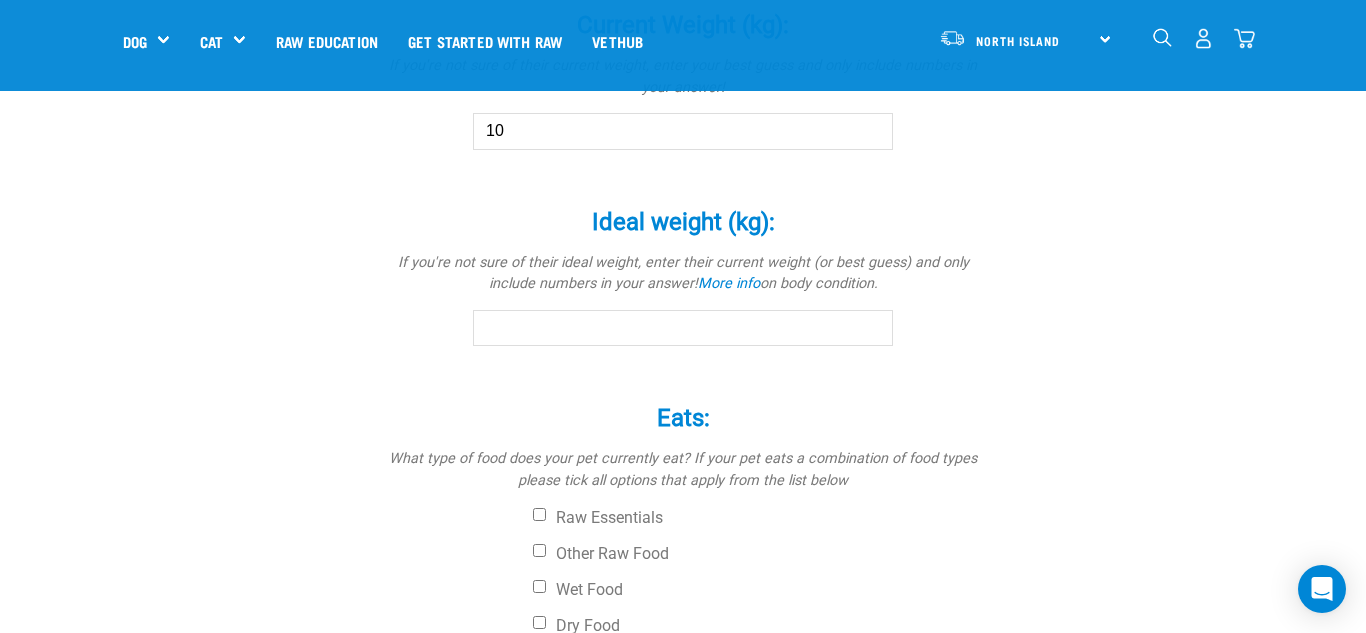 scroll, scrollTop: 1198, scrollLeft: 0, axis: vertical 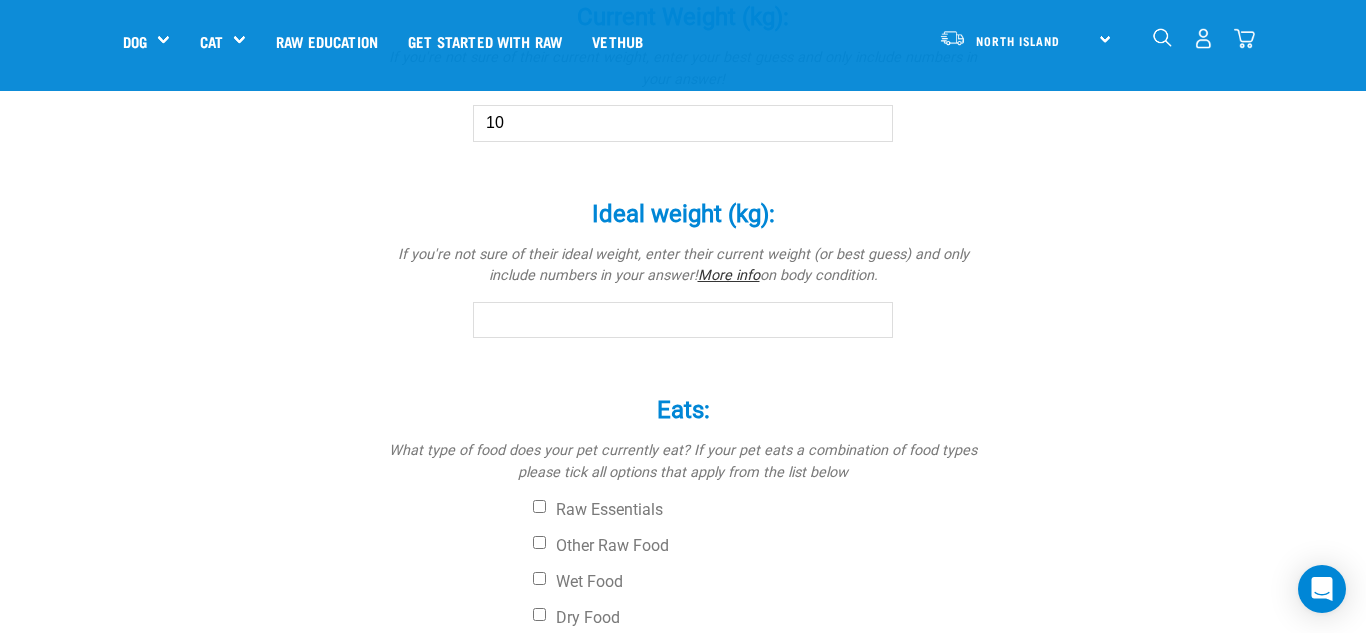 type on "10" 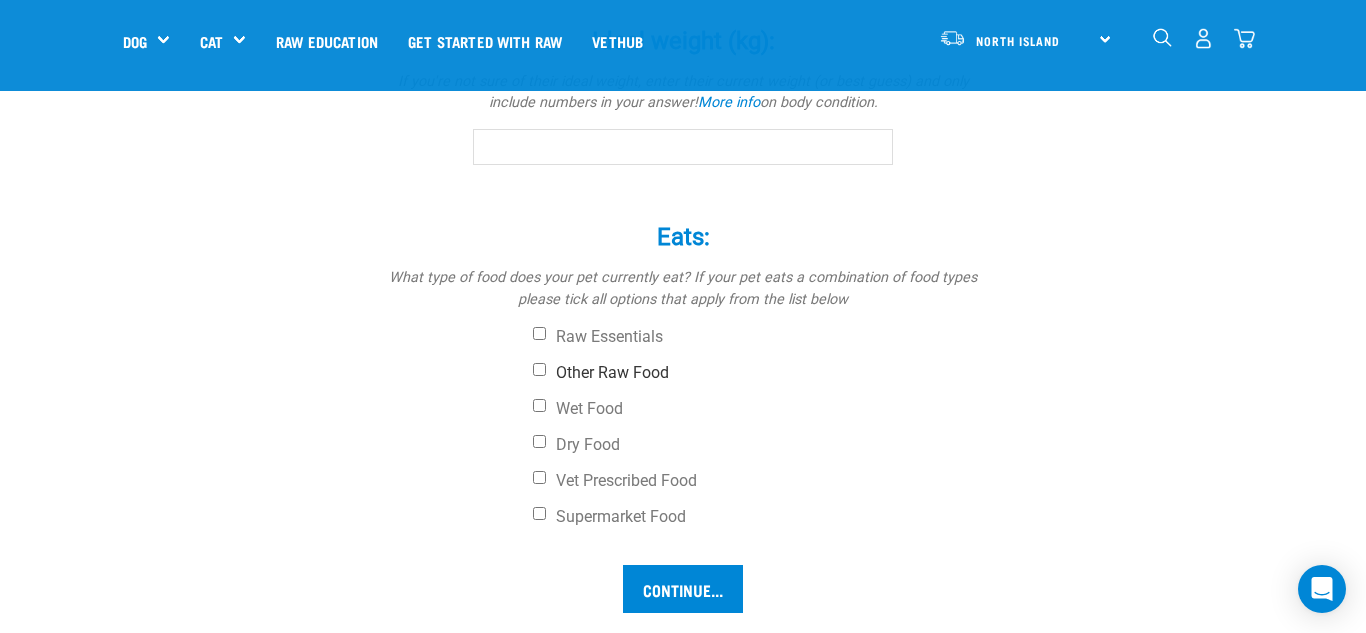 scroll, scrollTop: 1373, scrollLeft: 0, axis: vertical 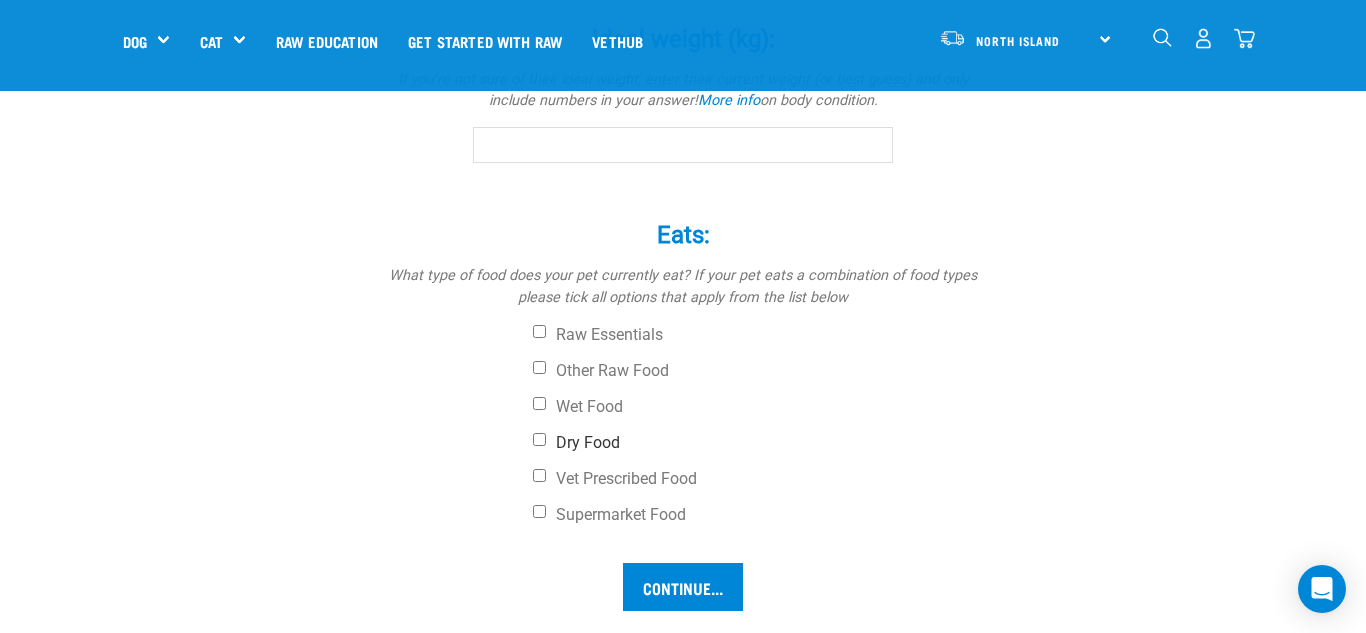 click on "Dry Food" at bounding box center [758, 443] 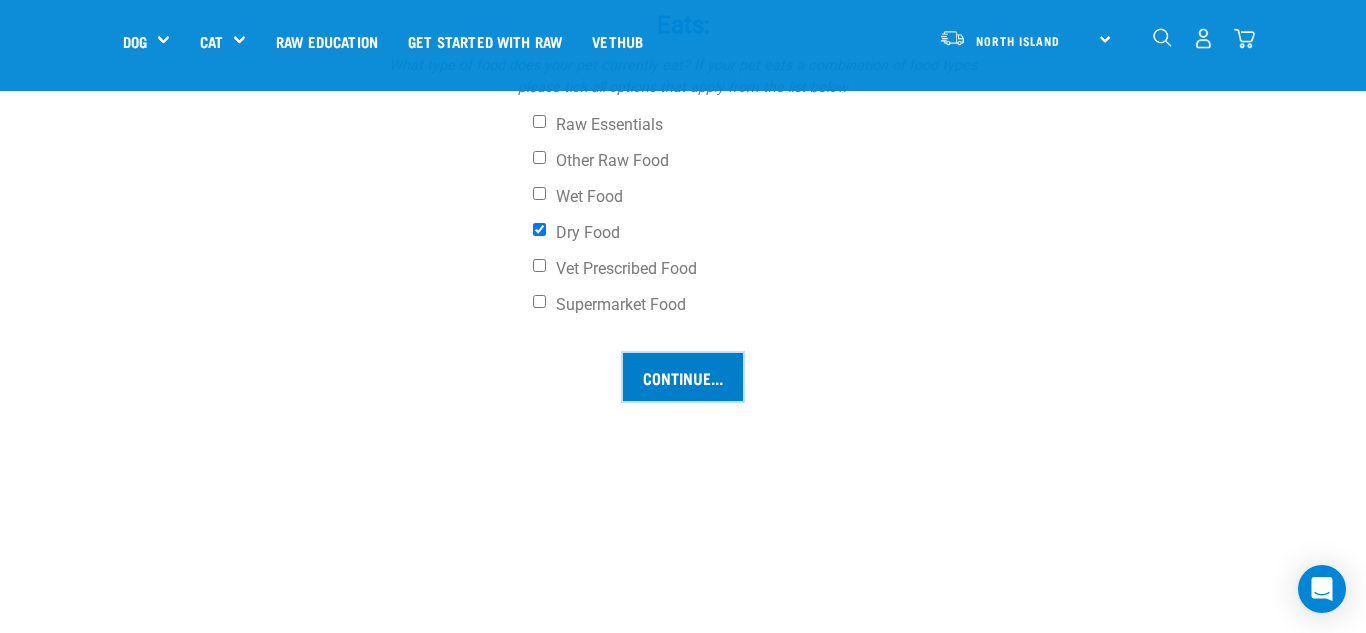 click on "Continue..." at bounding box center (683, 377) 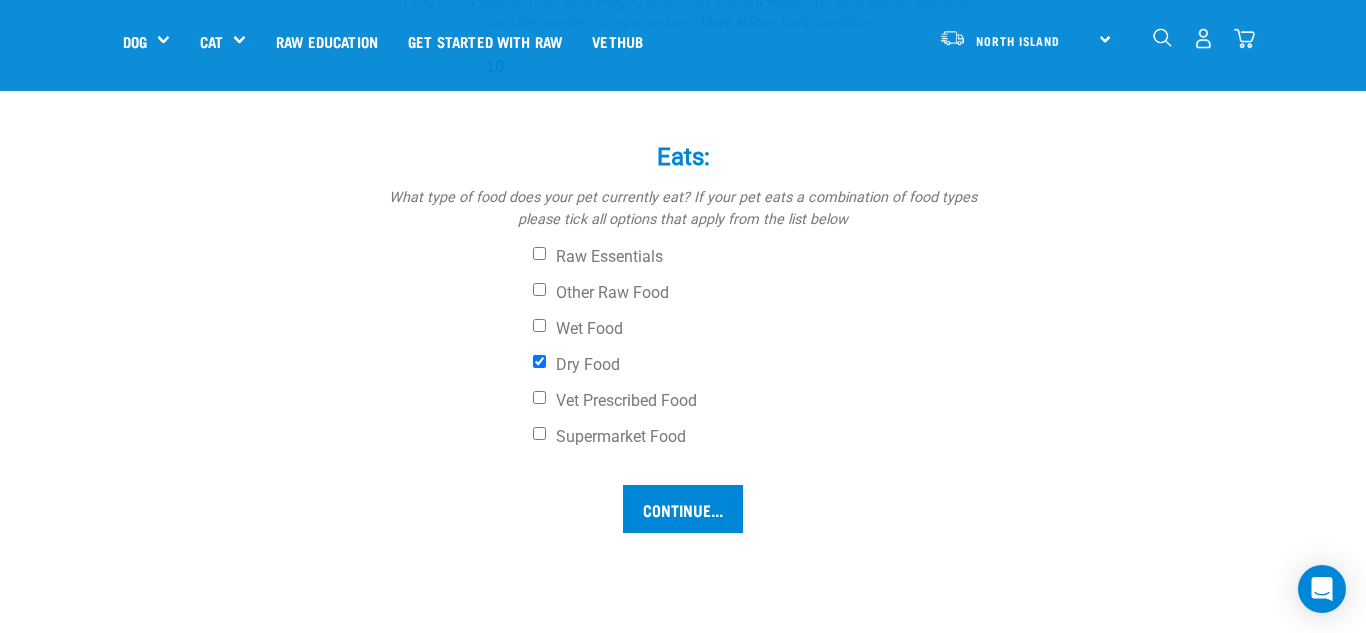scroll, scrollTop: 1455, scrollLeft: 0, axis: vertical 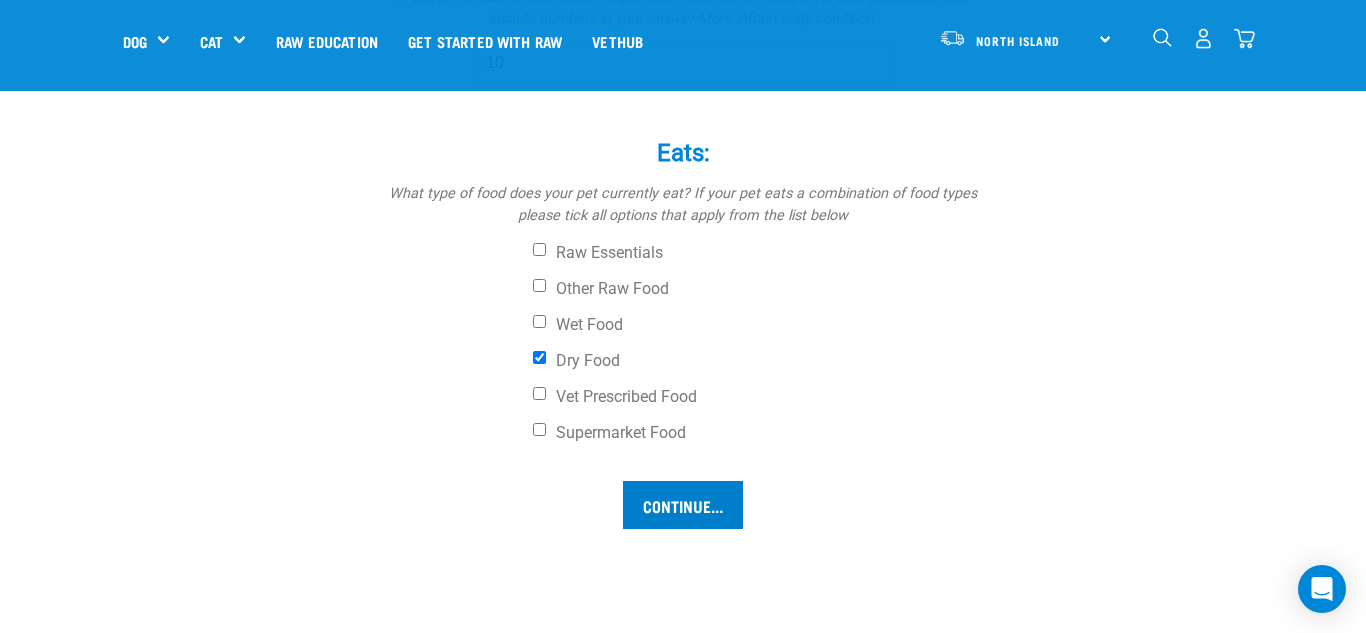 type on "10" 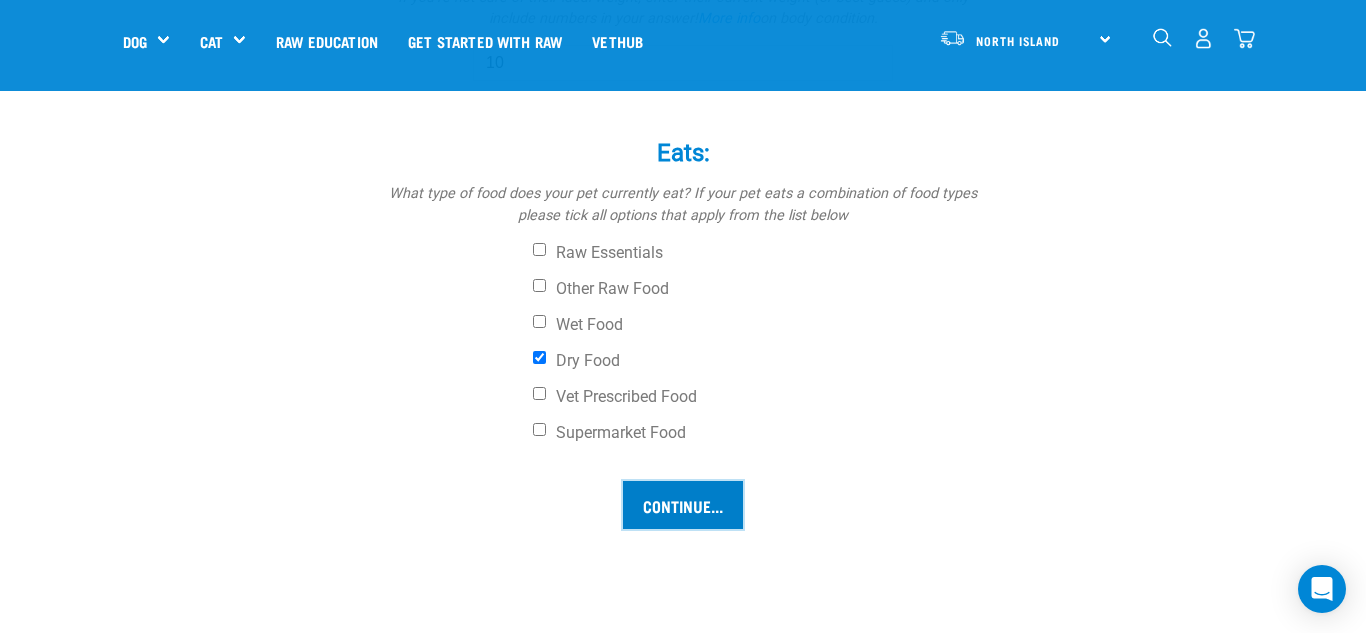 click on "Continue..." at bounding box center [683, 505] 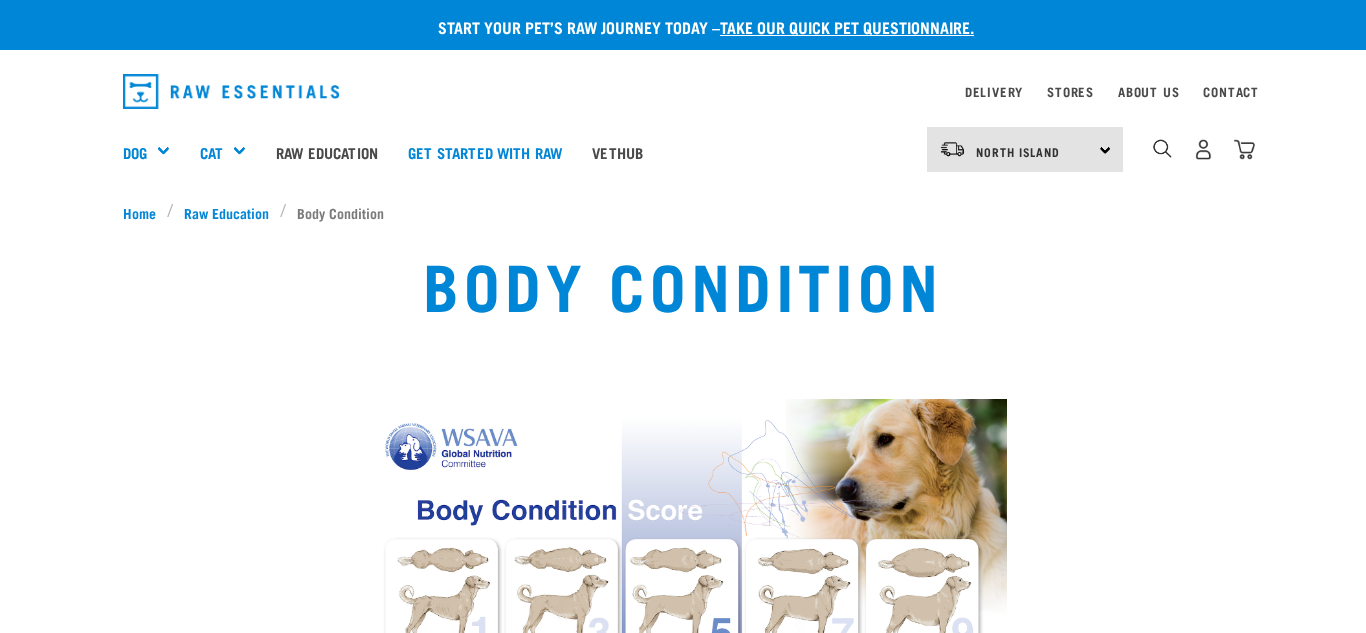 scroll, scrollTop: 0, scrollLeft: 0, axis: both 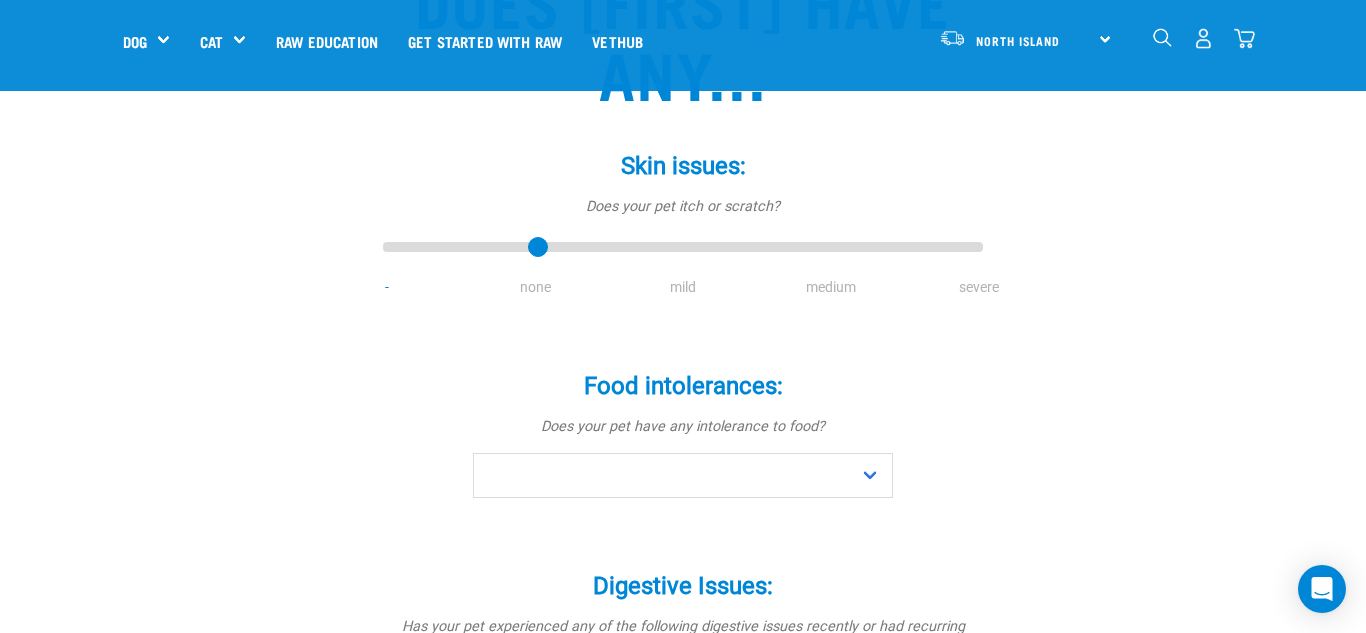drag, startPoint x: 397, startPoint y: 251, endPoint x: 549, endPoint y: 246, distance: 152.08221 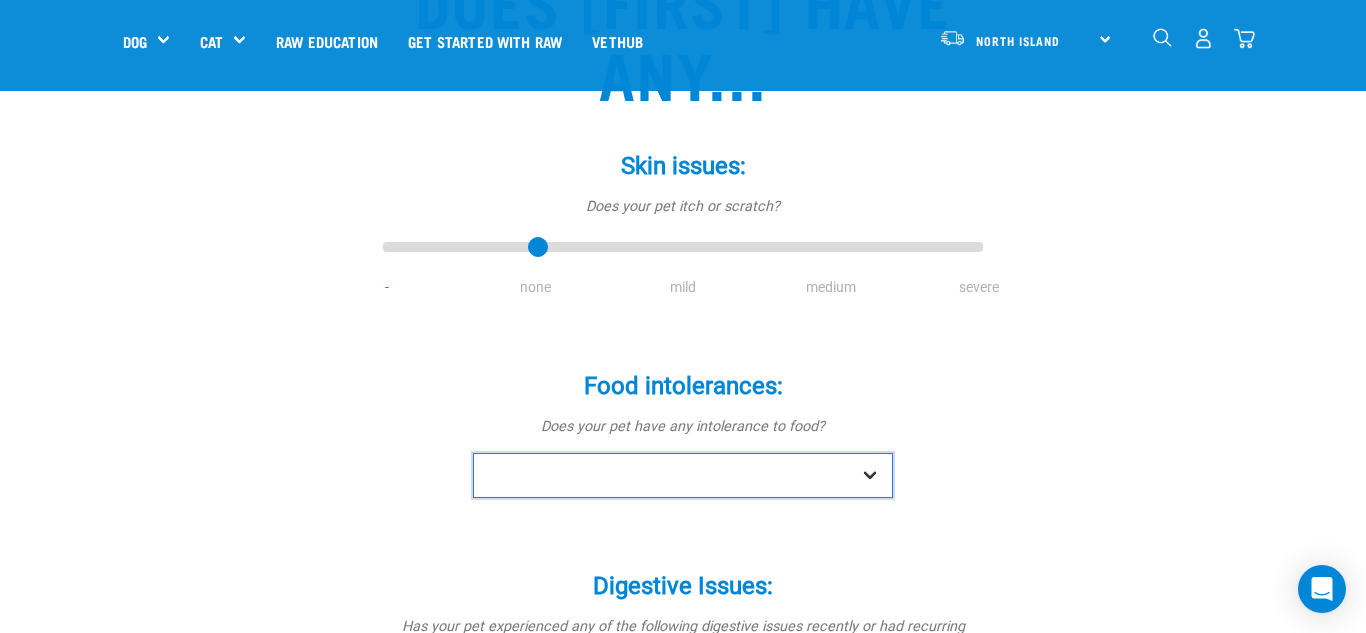 click on "No
Yes" at bounding box center (683, 475) 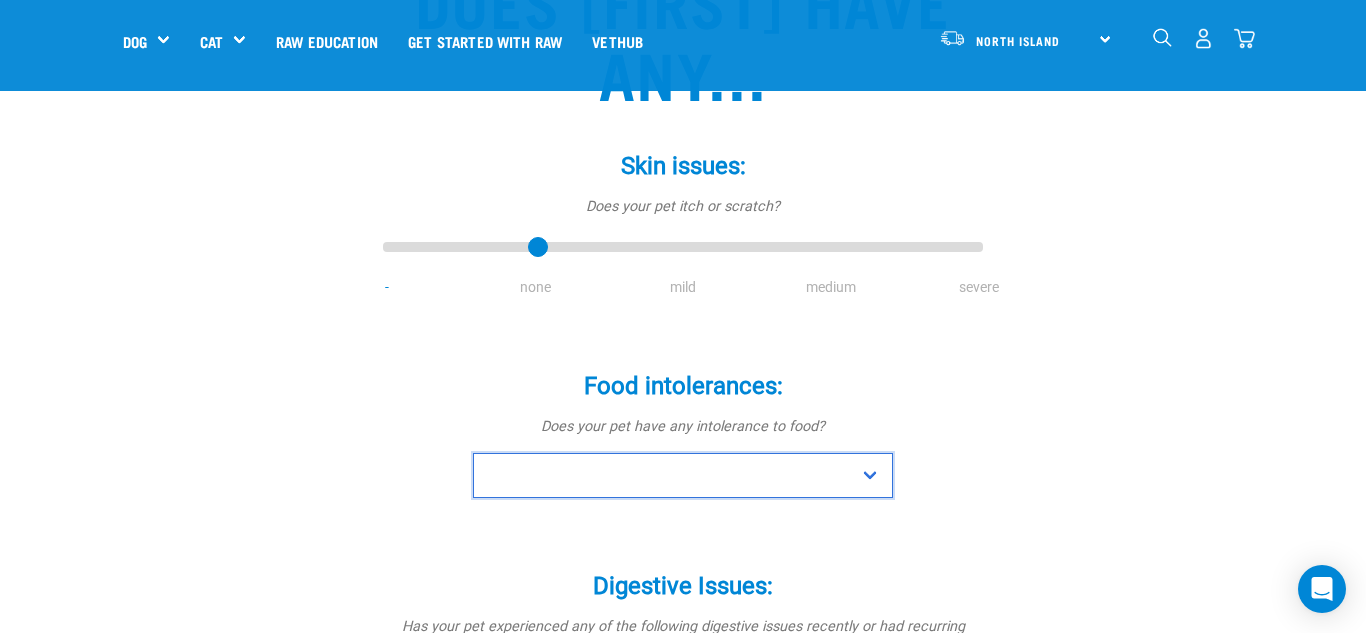 select on "no" 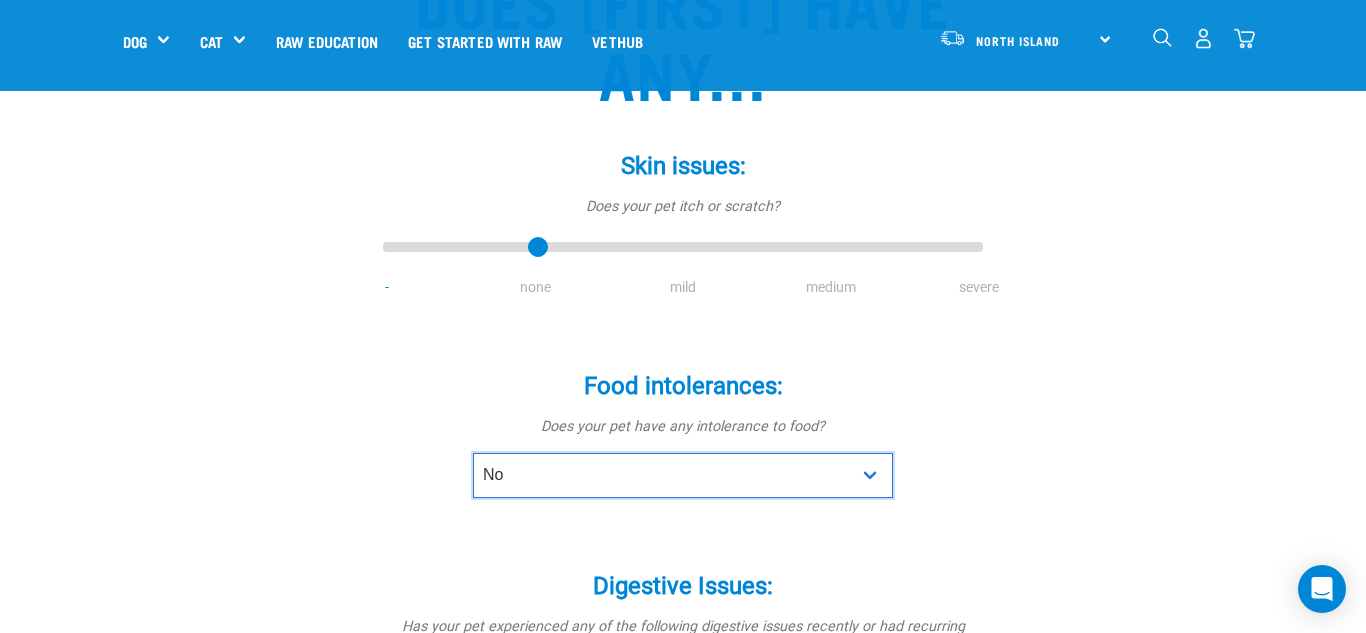 click on "No
Yes" at bounding box center (683, 475) 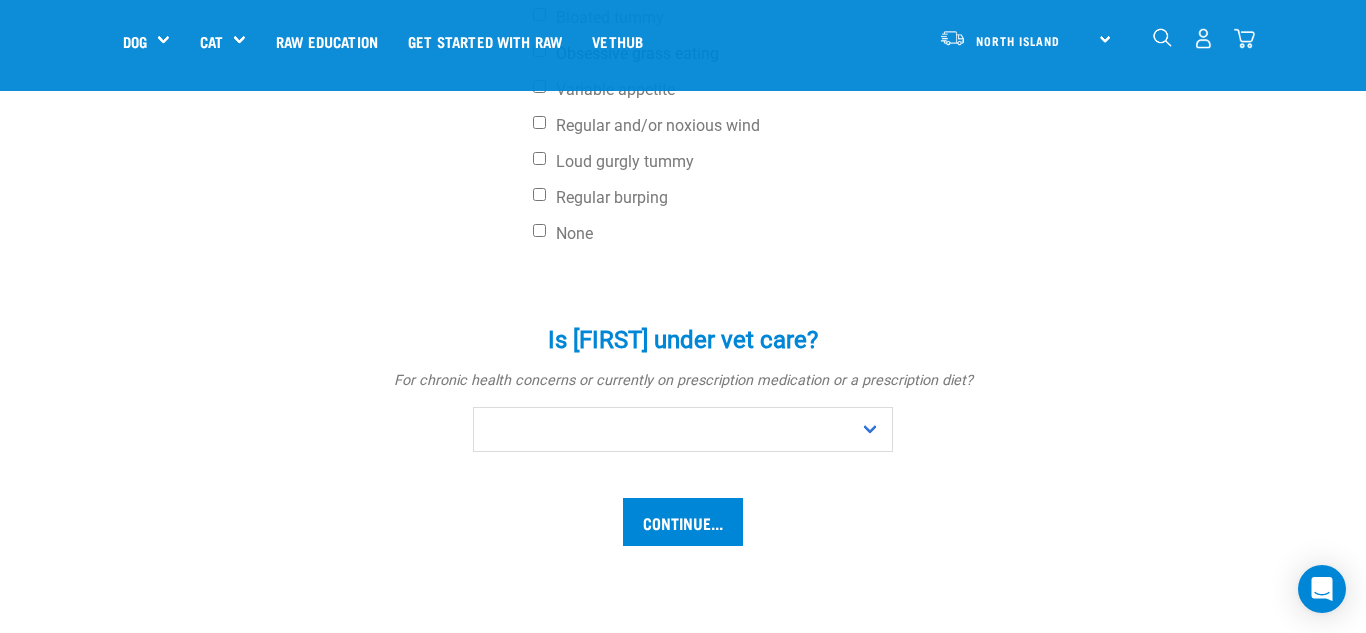 scroll, scrollTop: 1038, scrollLeft: 0, axis: vertical 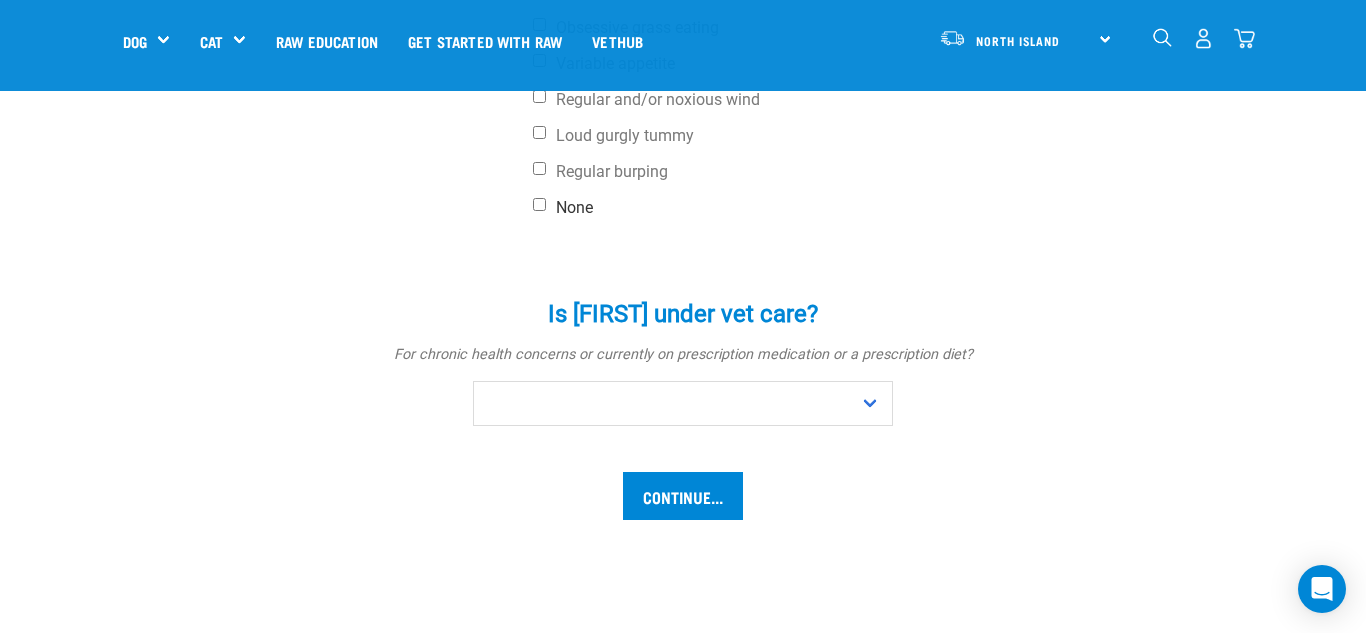 click on "None" at bounding box center [758, 208] 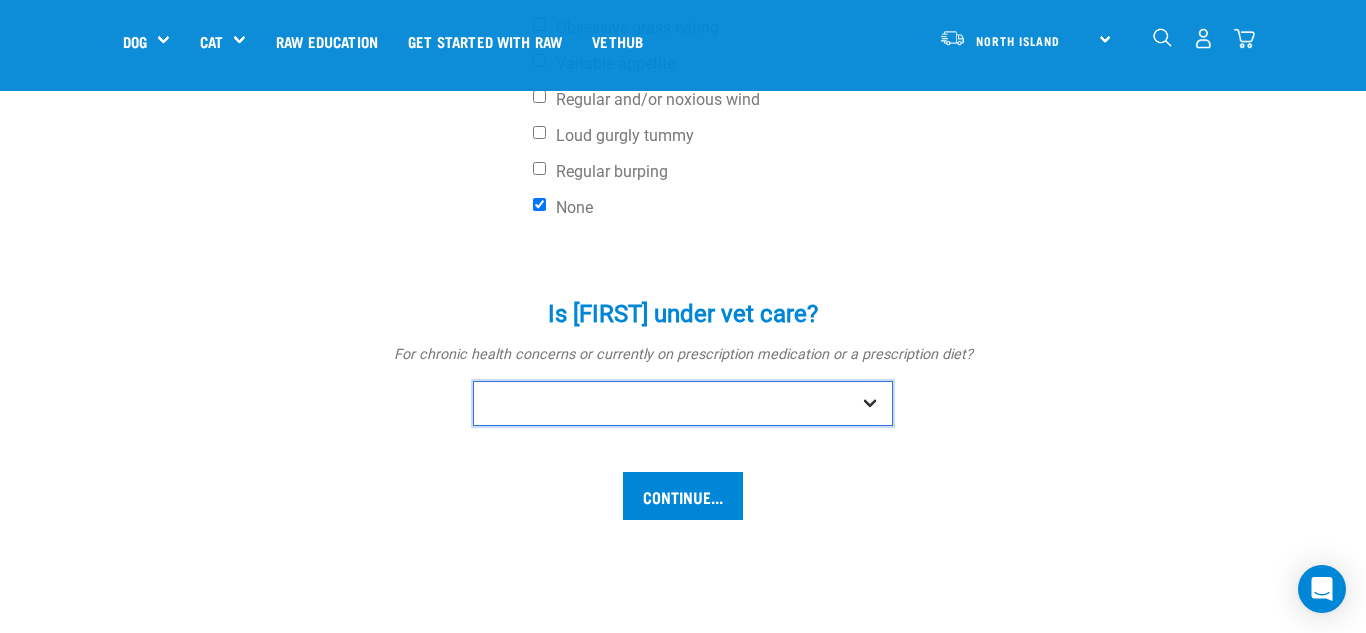 click on "No
Yes" at bounding box center (683, 403) 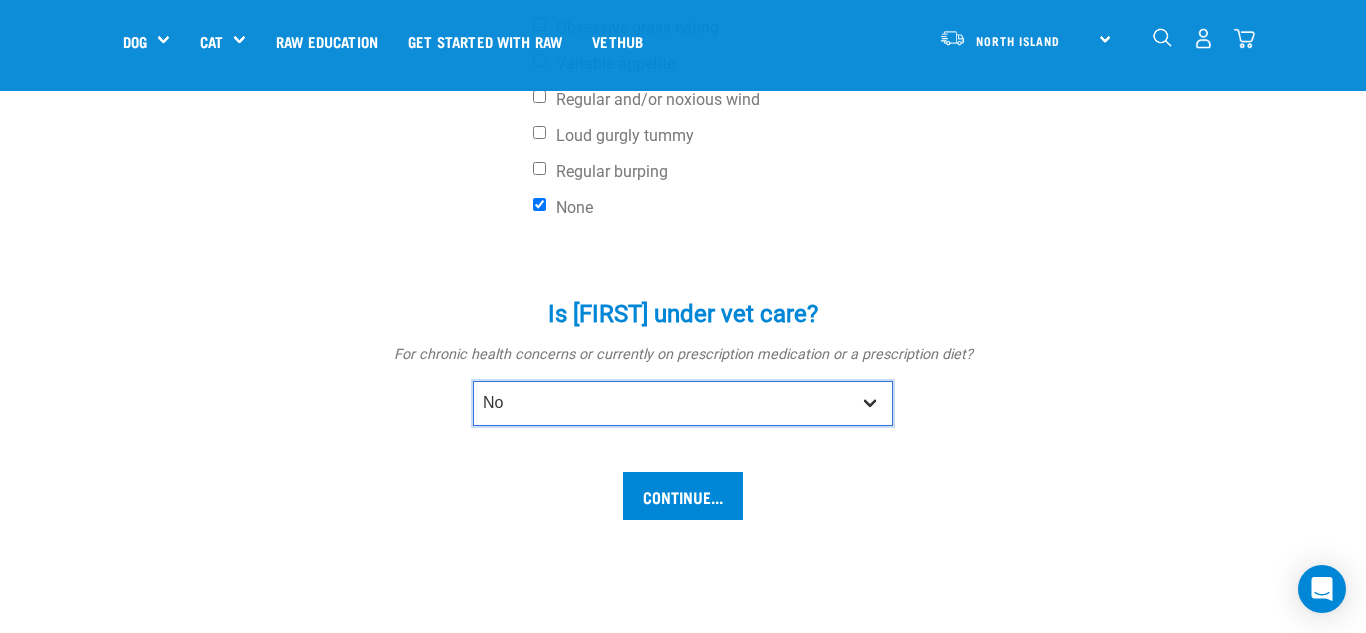 click on "No
Yes" at bounding box center [683, 403] 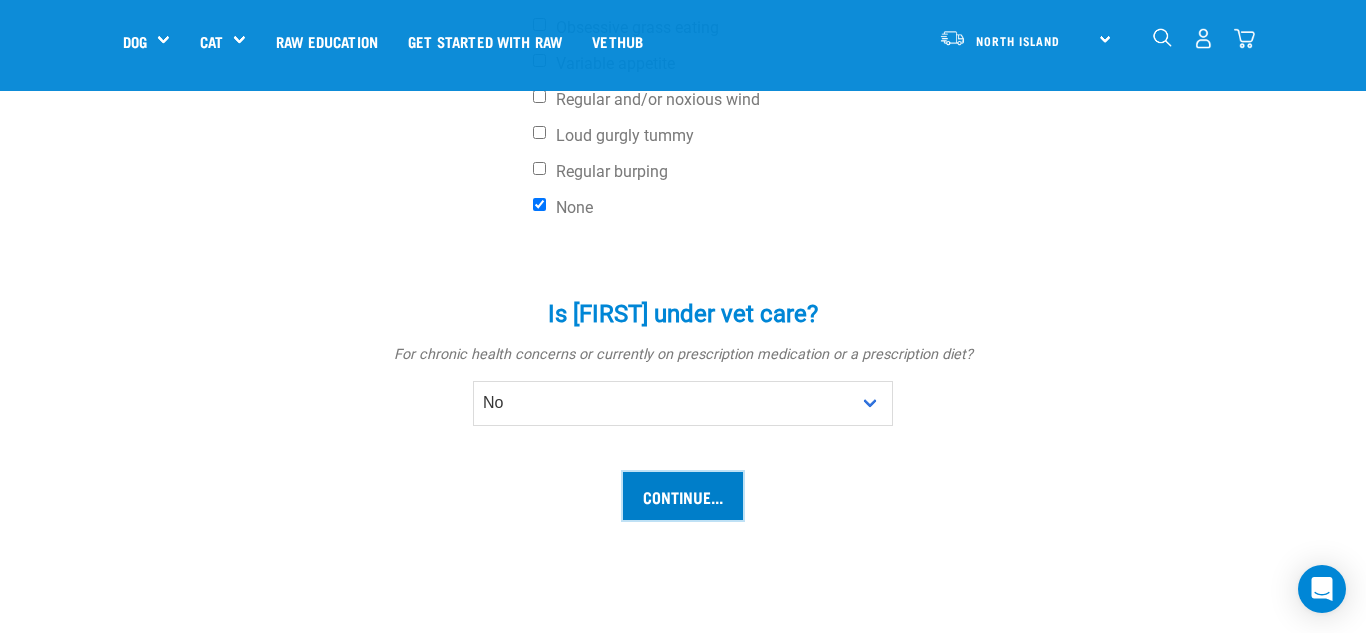 click on "Continue..." at bounding box center [683, 496] 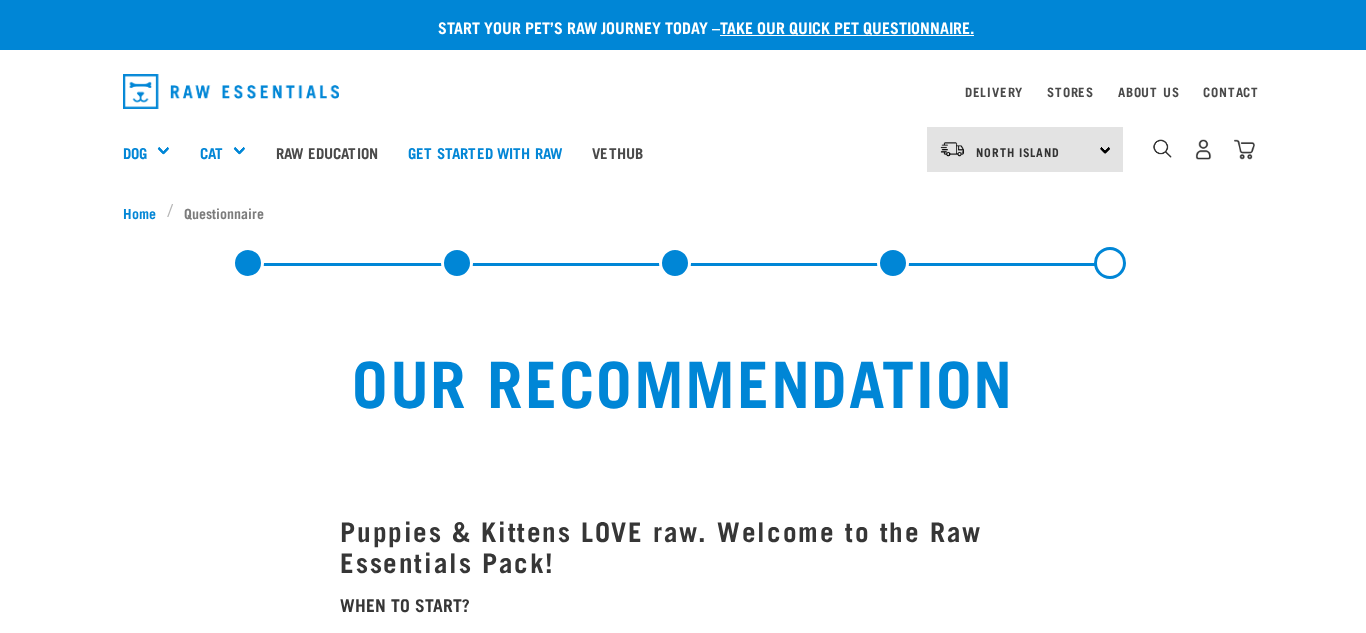 scroll, scrollTop: 0, scrollLeft: 0, axis: both 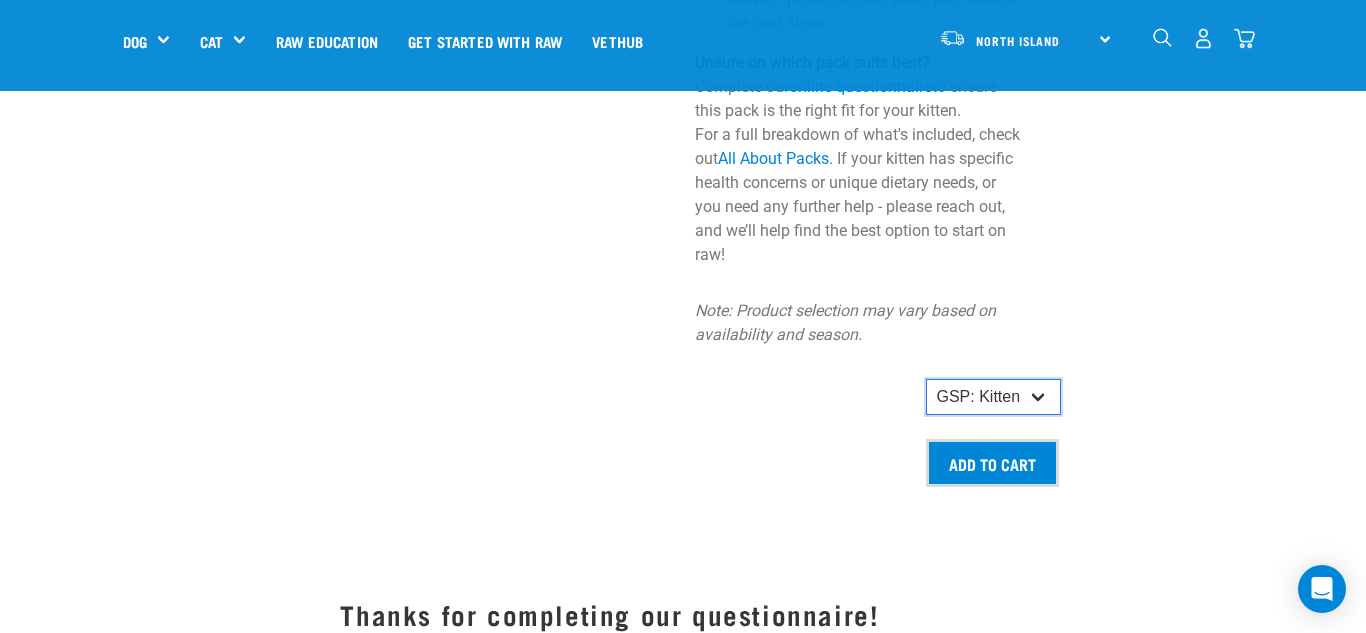 click on "GSP: Kitten" at bounding box center (993, 397) 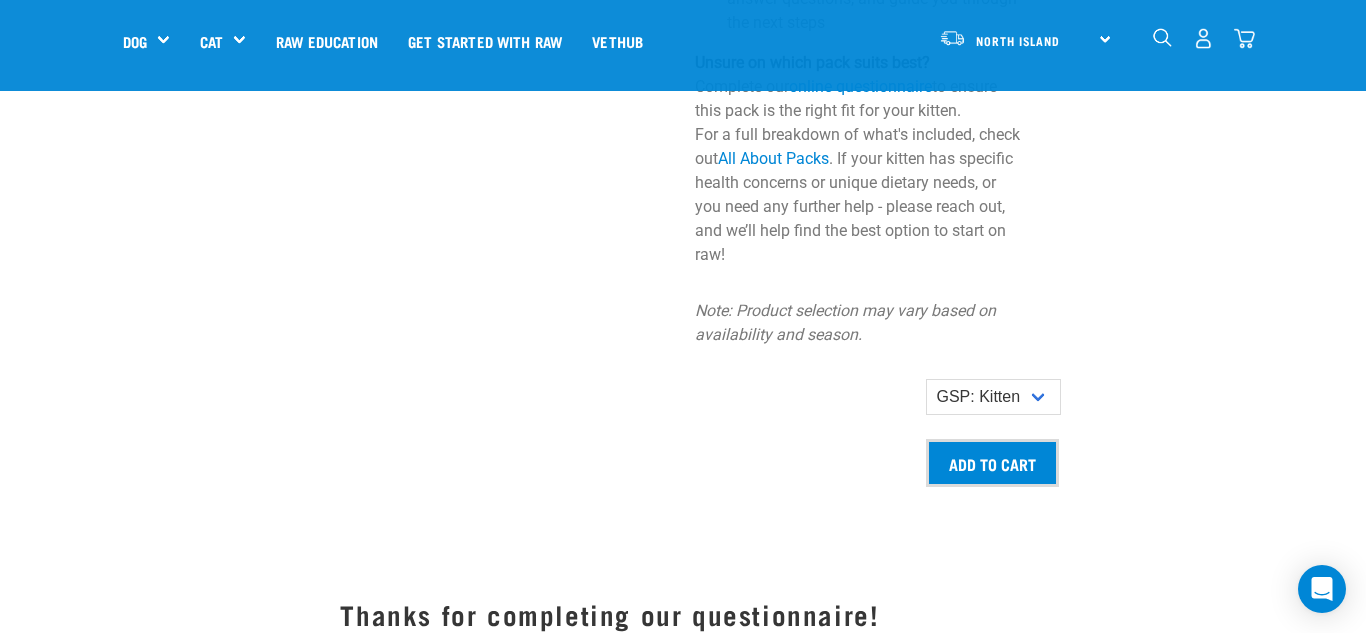 click on "Make your kitten's switch to Raw Essentials simple and stress-free! Our Kitten Get Started Pack is designed for kittens under 4kg and includes five farmed and wild protein sources, offering a rich variety of nutrients, flavors, and textures. This two-week bundle has everything you need to set your new furry friend up for success.
What’s included?
A personalised feeding plan tailored to your kitten A welcome pack with essential info and tips A two-week (or more!) supply of  Lamb, Chicken & Heart ,  Veal & Heart  and  Beef, Wallaby & Heart  Mixes A sample of our nutrient-packed  Powermix  (great for enticing picky eaters!) Ongoing support—our team will check in, answer questions, and guide you through the next steps
Unsure on which pack suits best? Complete our  online questionnaire  to ensure this pack is the right fit for your kitten. For a full breakdown of what's included, check out  All About Packs
Add to cart" at bounding box center [860, -43] 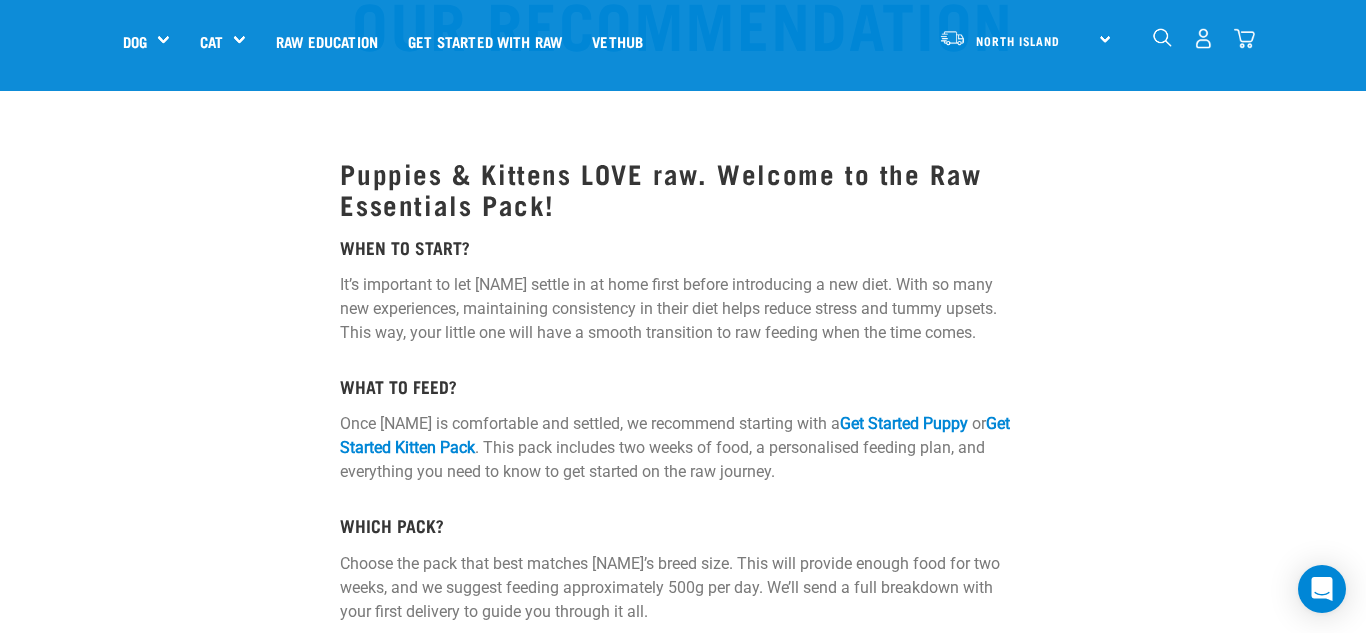 scroll, scrollTop: 0, scrollLeft: 0, axis: both 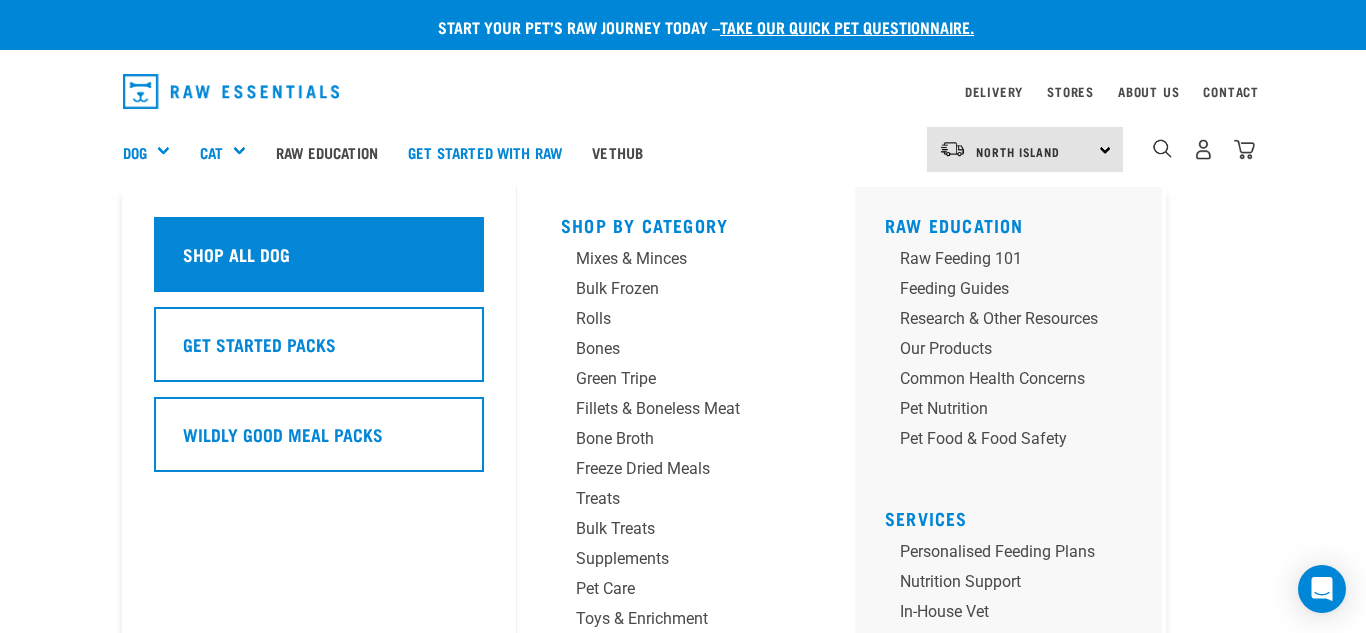 click on "Shop All Dog" at bounding box center (319, 254) 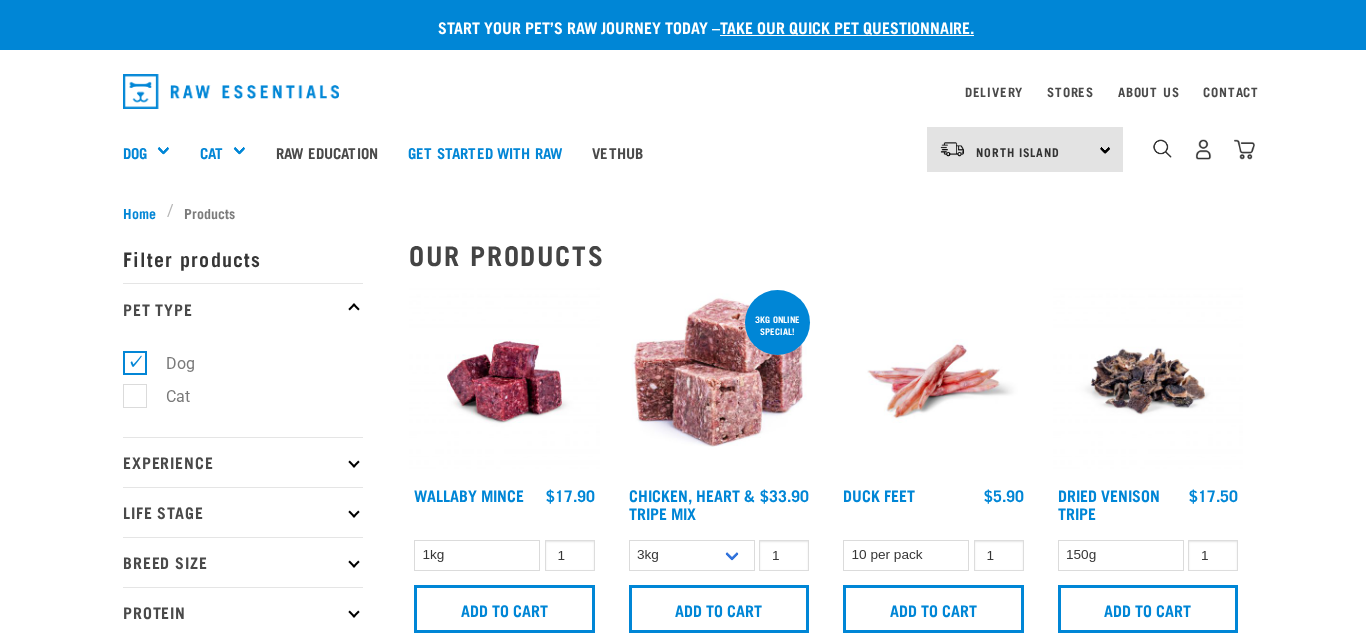 scroll, scrollTop: 0, scrollLeft: 0, axis: both 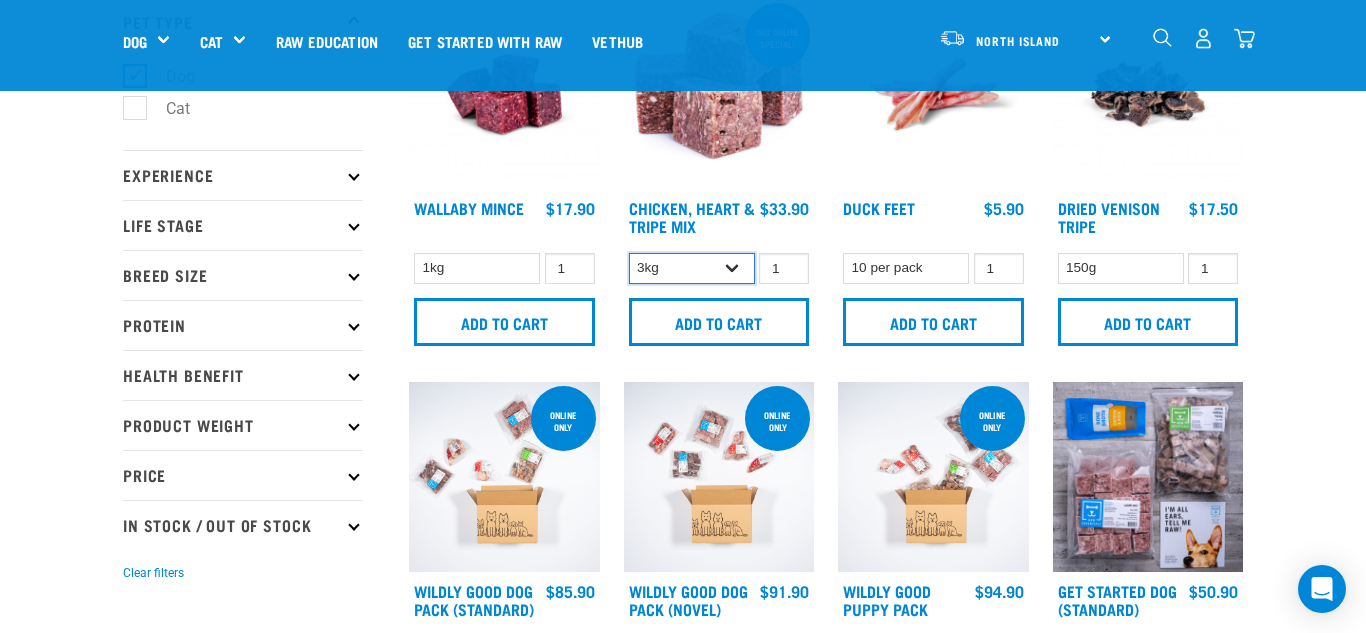 click on "3kg
1kg" at bounding box center [692, 268] 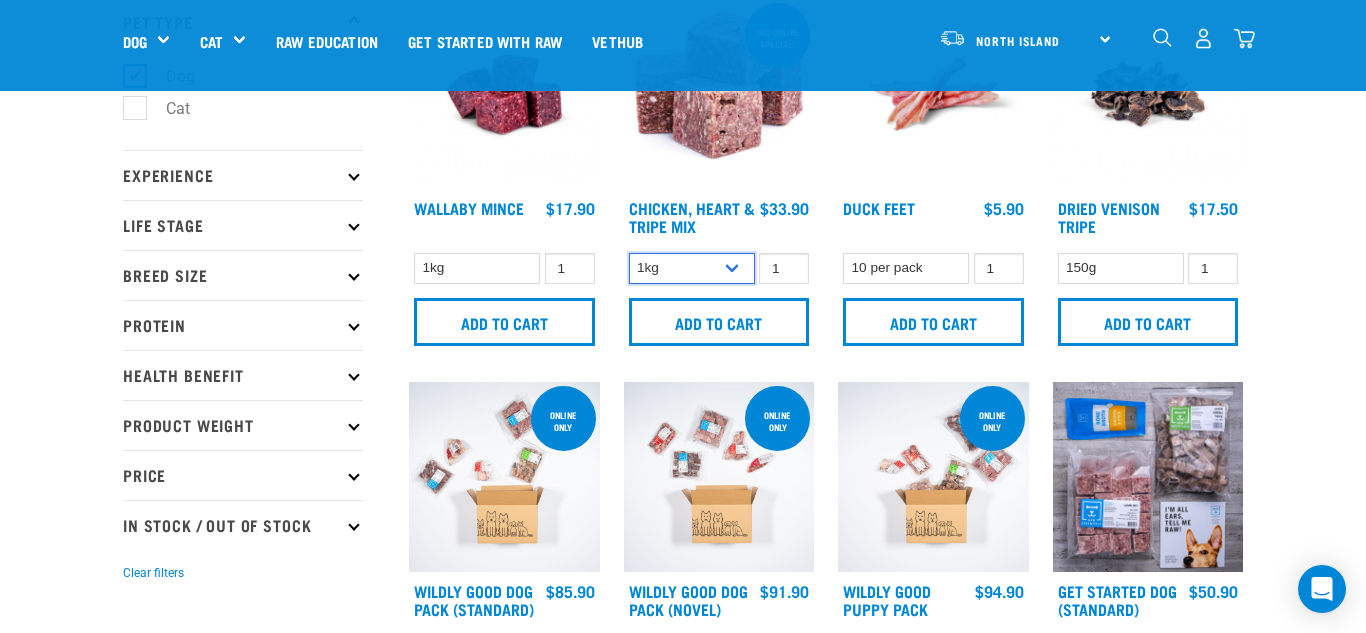 click on "3kg
1kg" at bounding box center [692, 268] 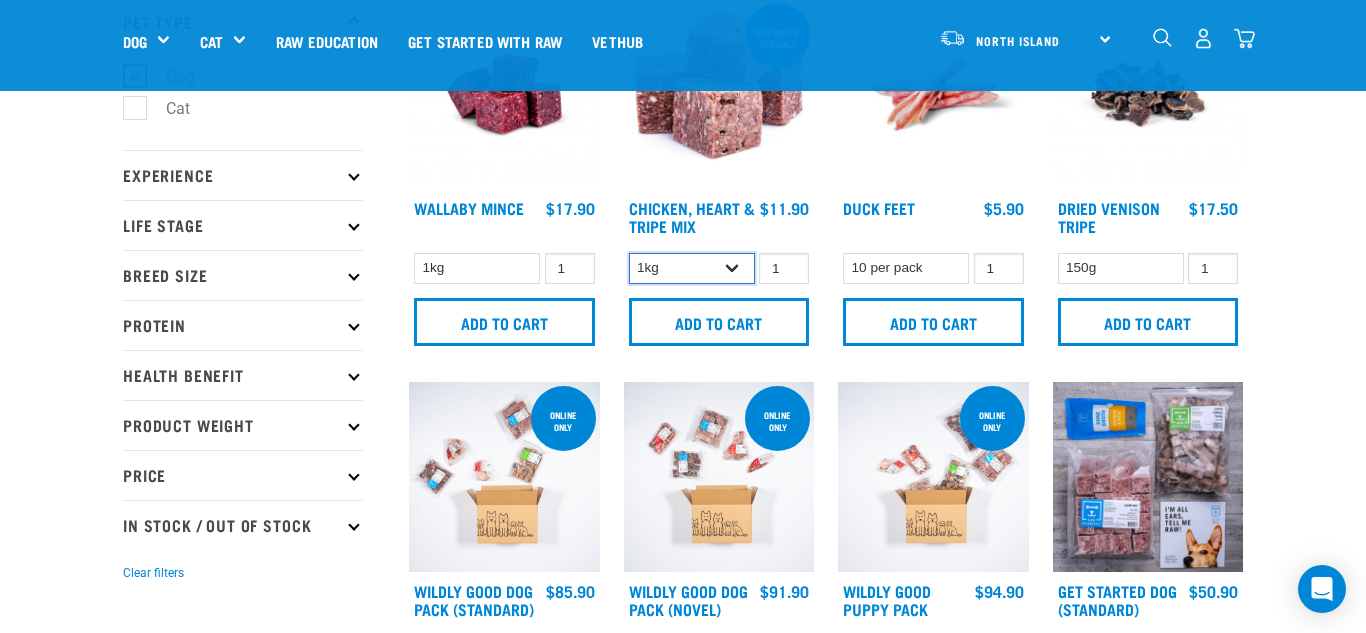 click on "3kg
1kg" at bounding box center (692, 268) 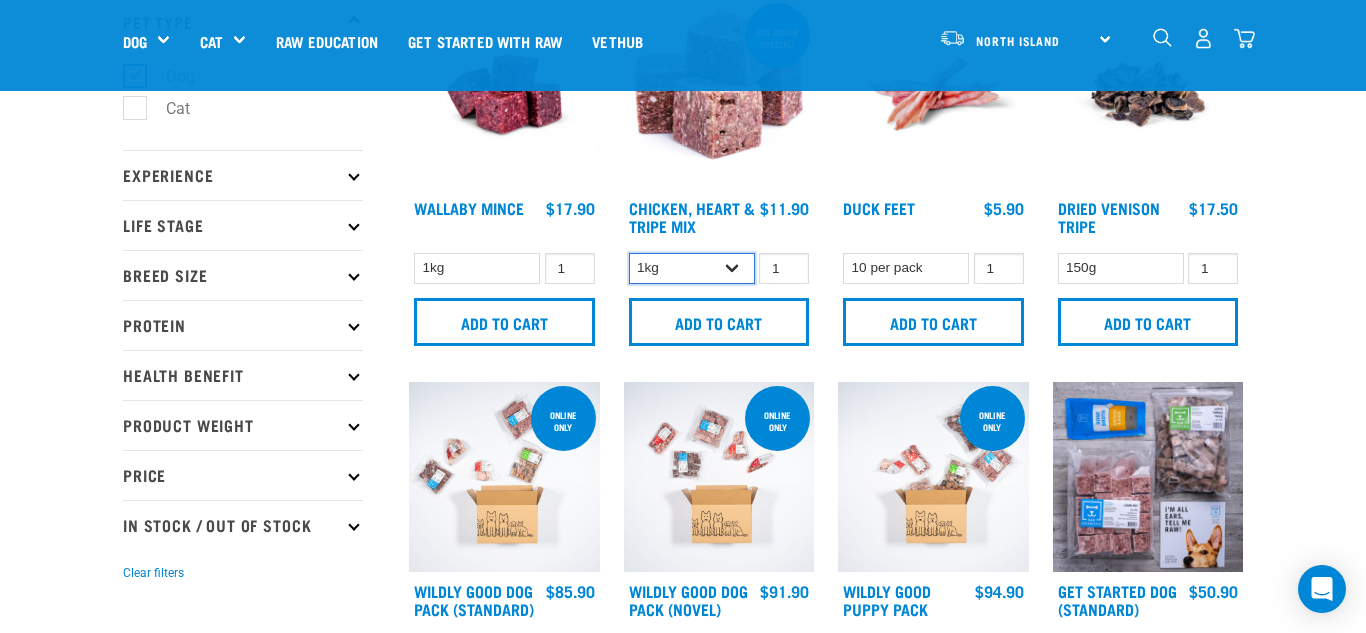 select on "368" 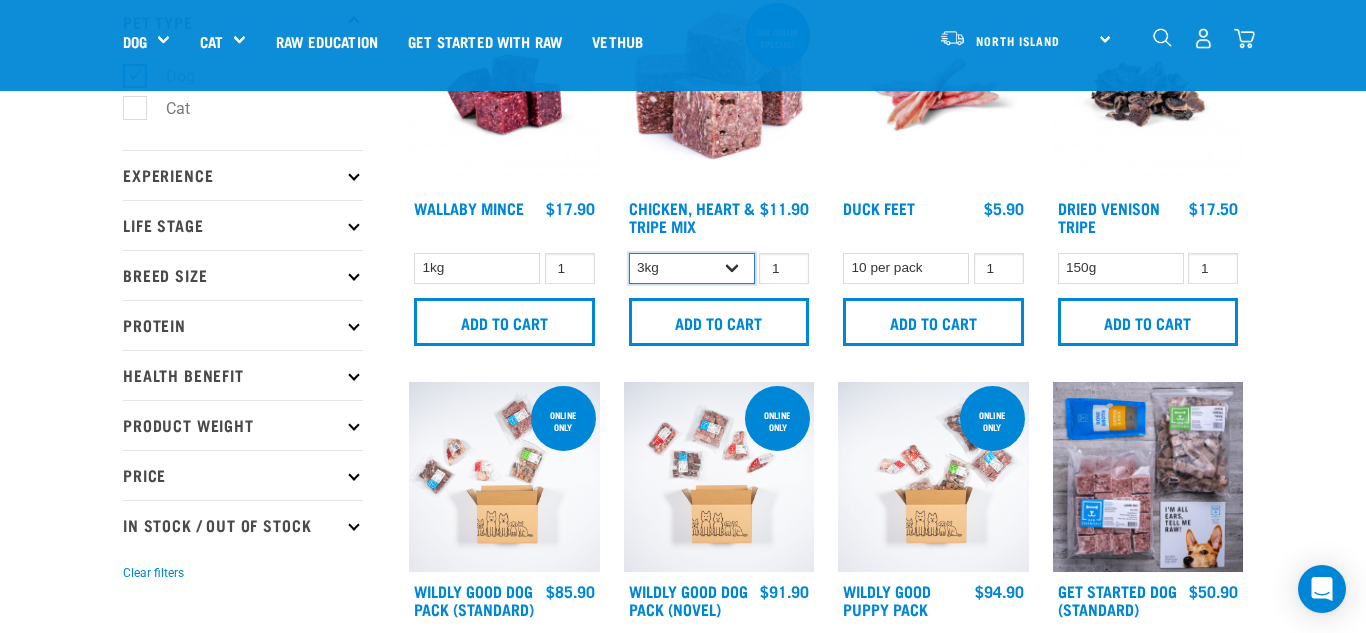 click on "3kg
1kg" at bounding box center [692, 268] 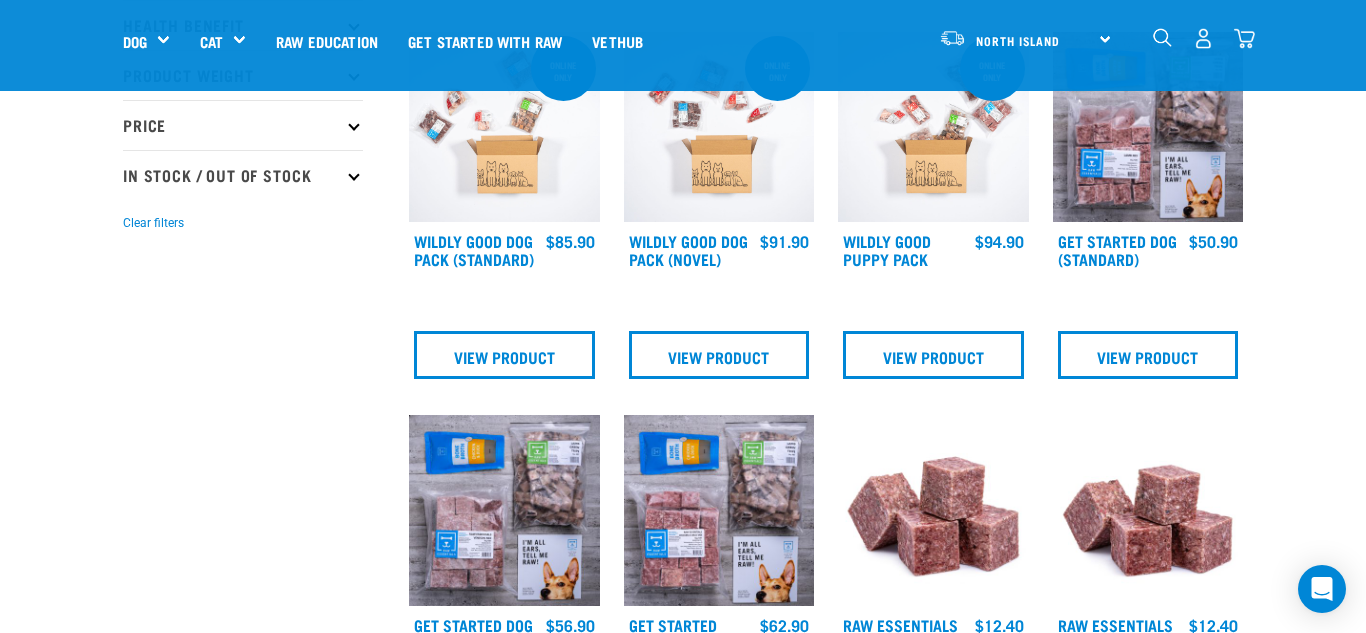 scroll, scrollTop: 488, scrollLeft: 0, axis: vertical 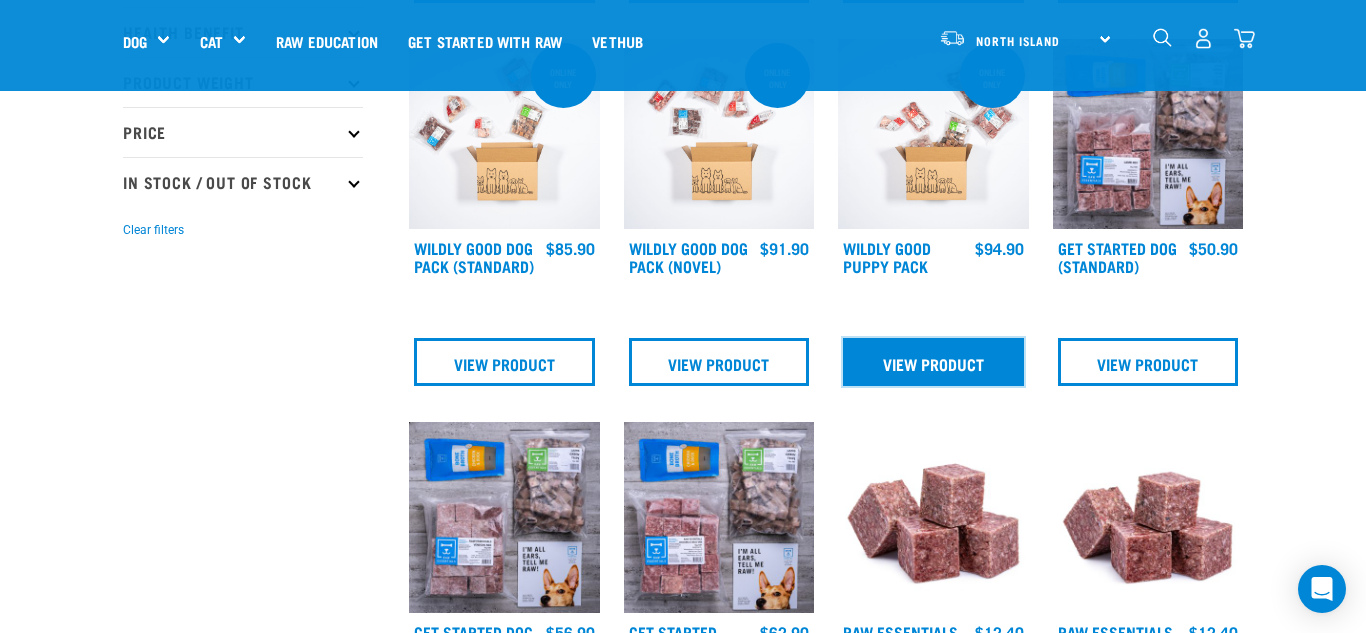 click on "View Product" at bounding box center (933, 362) 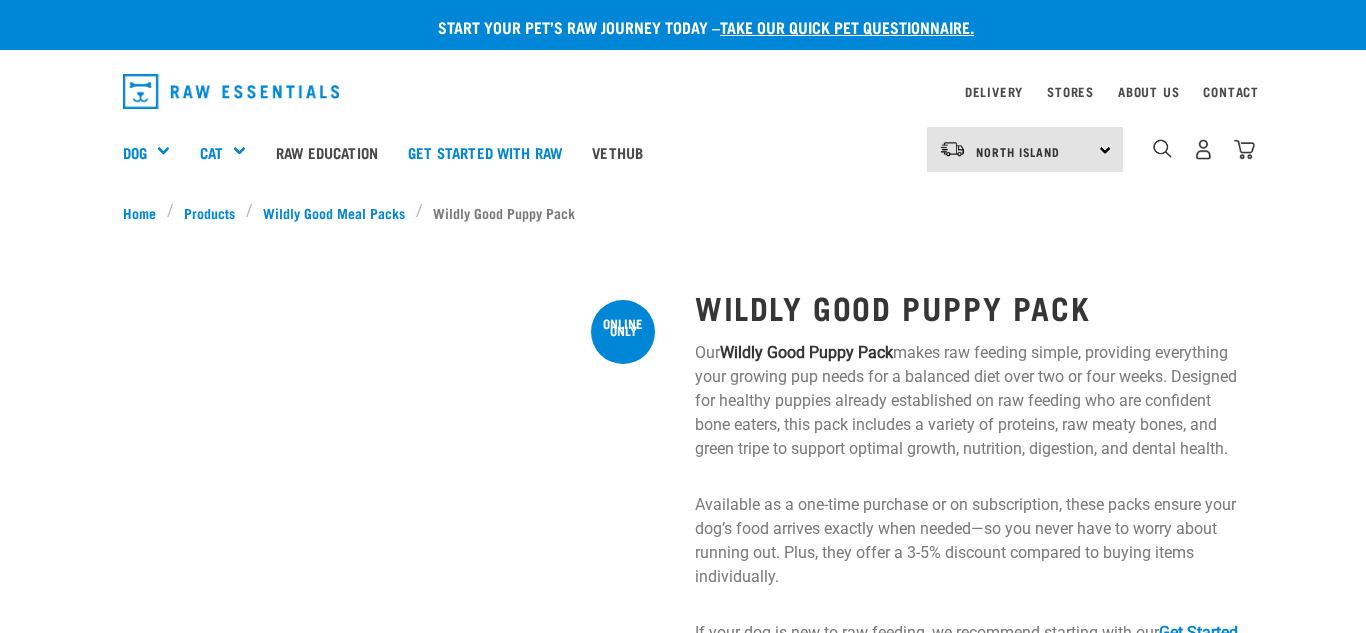 scroll, scrollTop: 0, scrollLeft: 0, axis: both 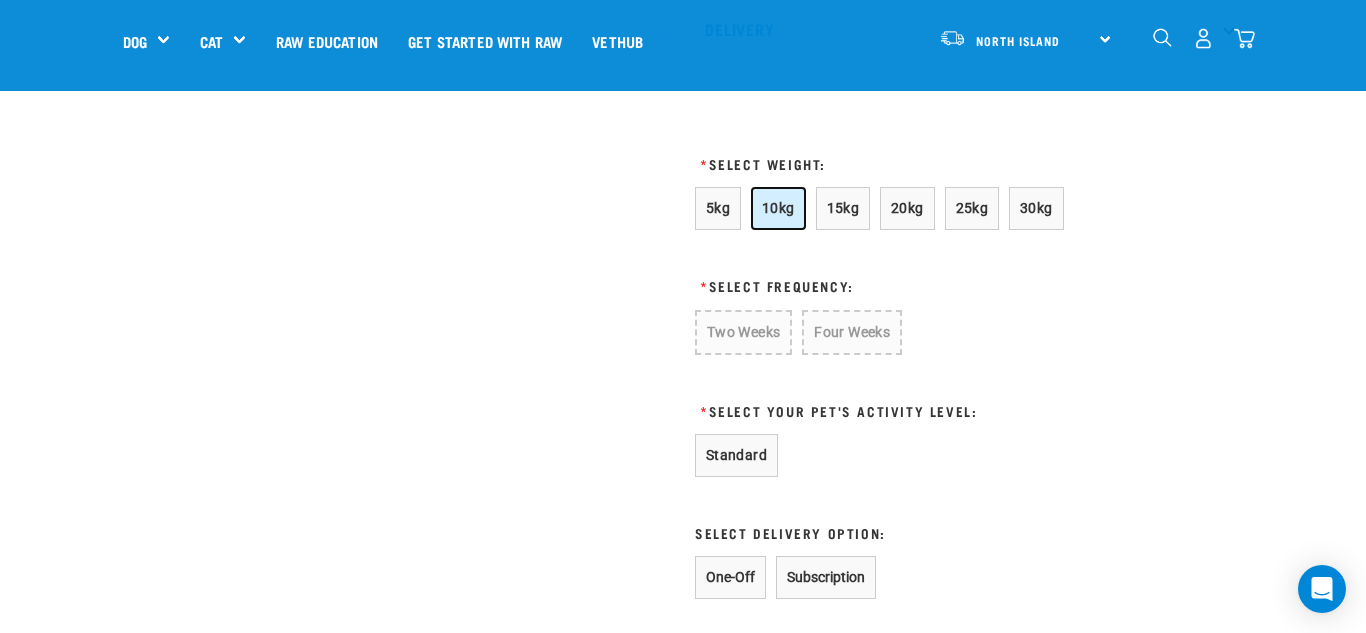 click on "10kg" at bounding box center (778, 208) 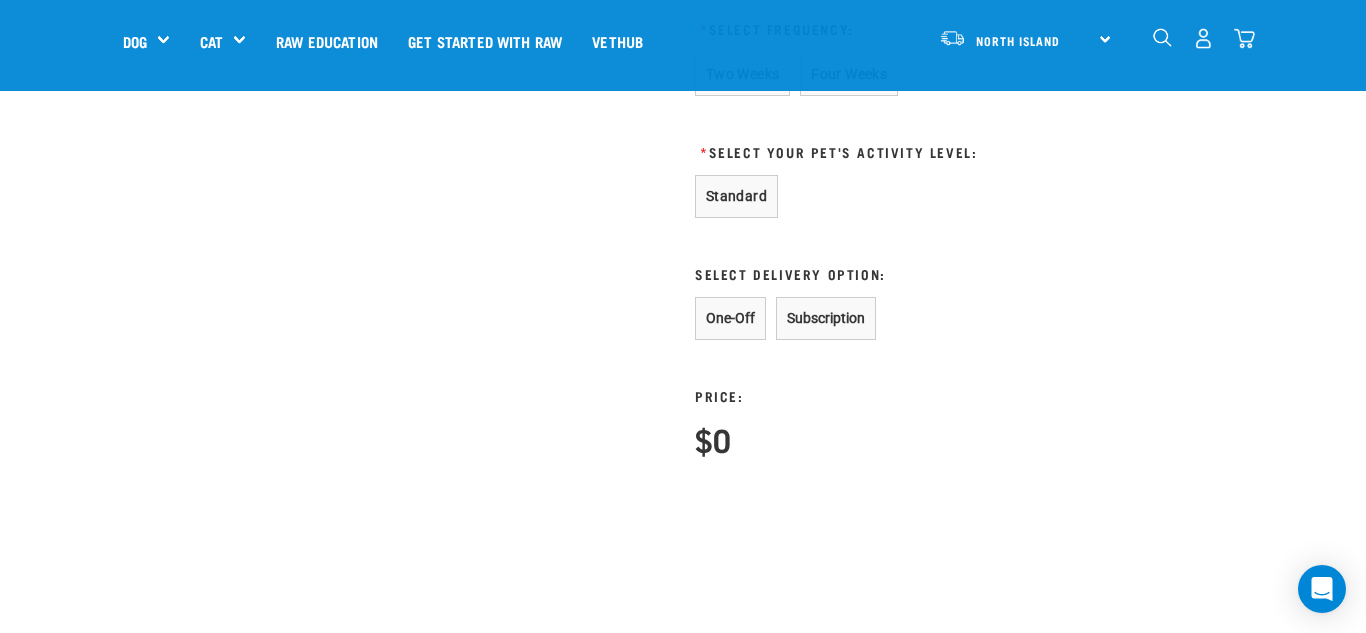 scroll, scrollTop: 1401, scrollLeft: 0, axis: vertical 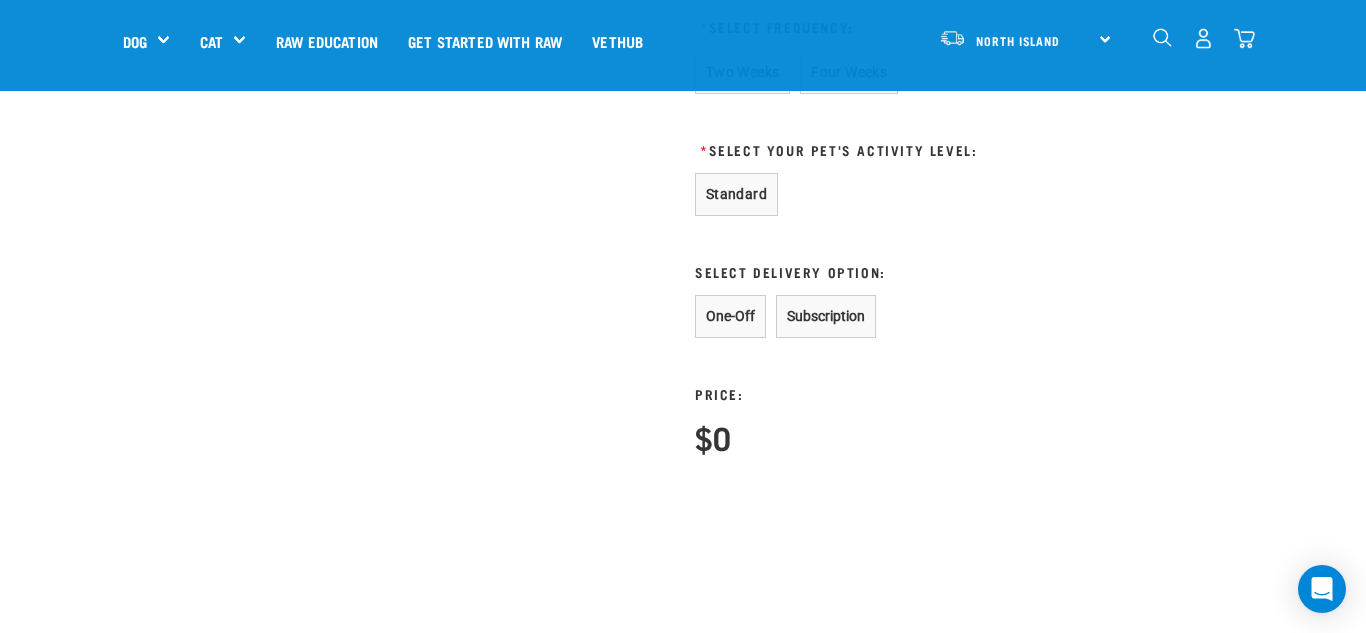 click on "One-Off" at bounding box center [730, 316] 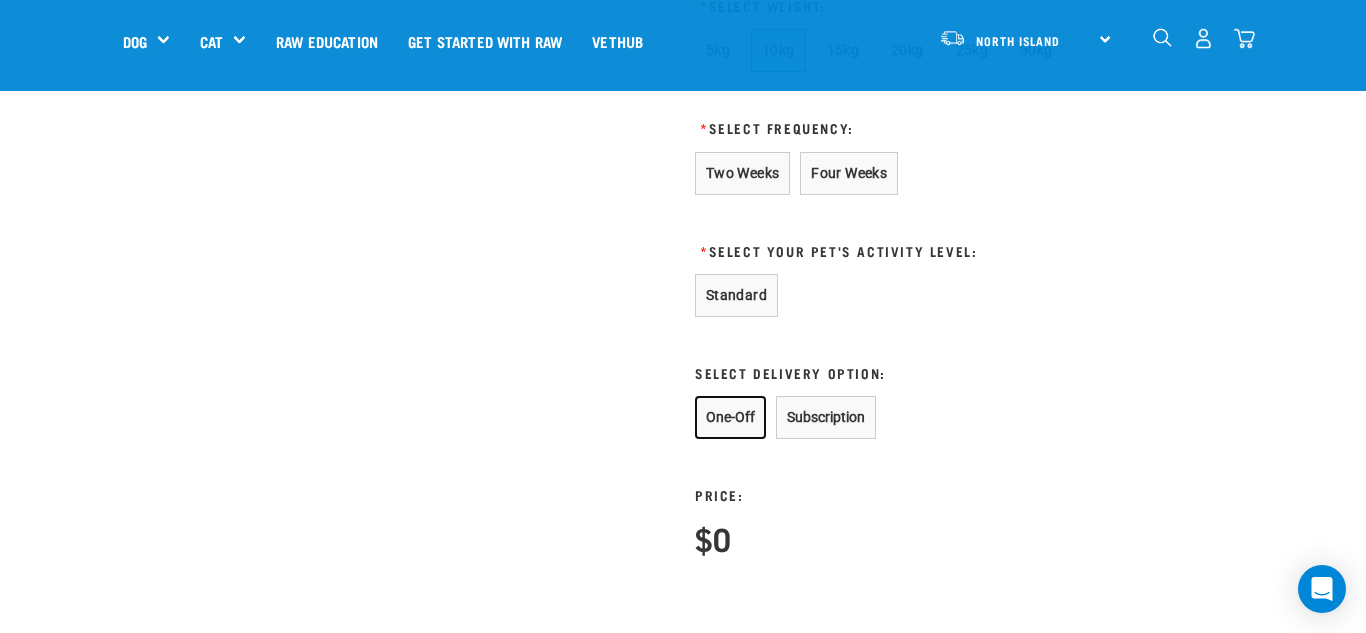 scroll, scrollTop: 1295, scrollLeft: 0, axis: vertical 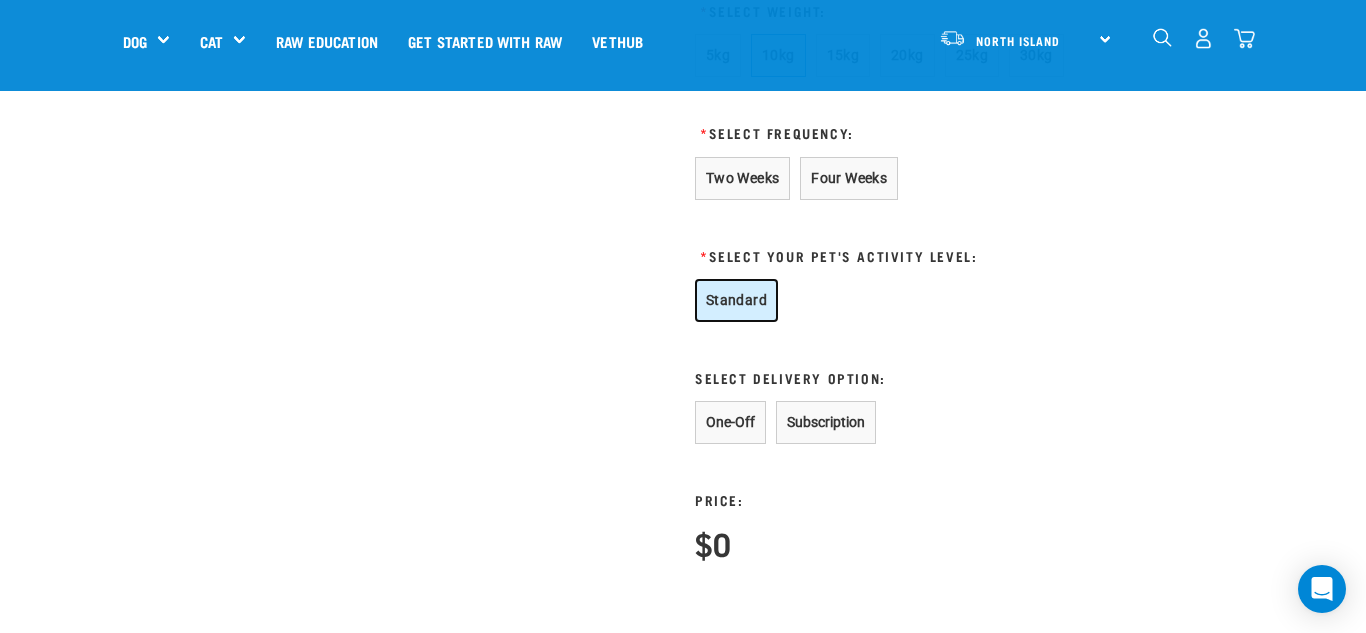 click on "Standard" at bounding box center (736, 300) 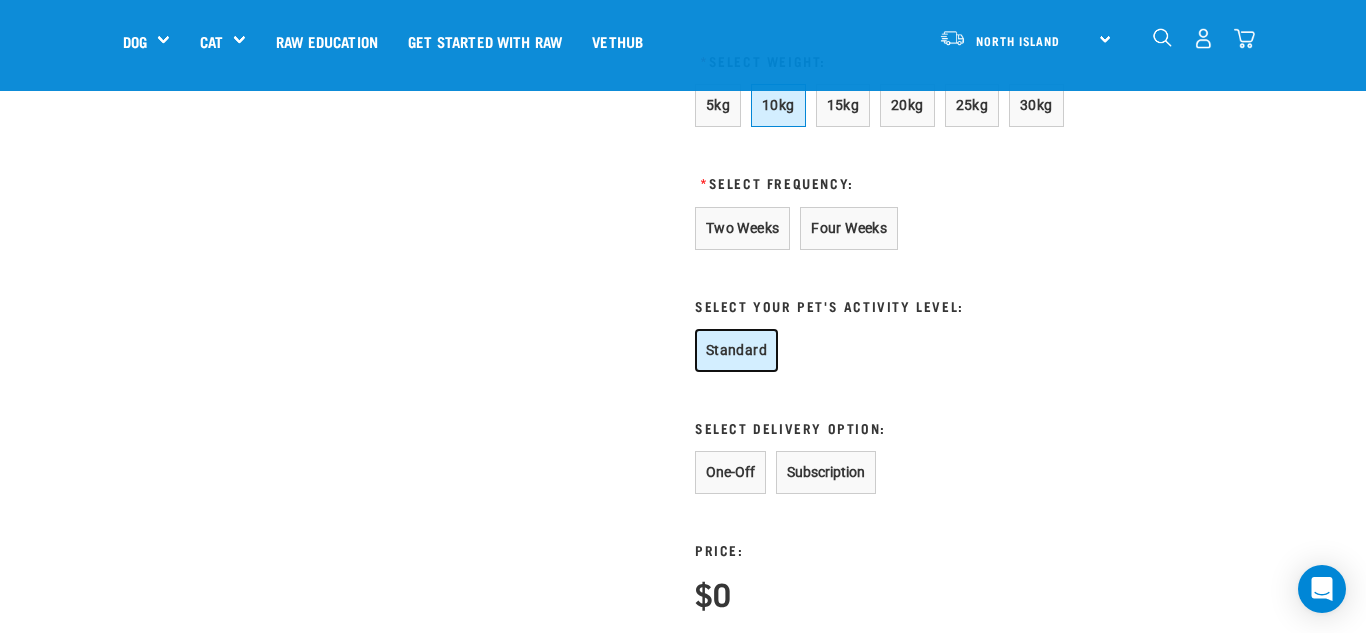 scroll, scrollTop: 1243, scrollLeft: 0, axis: vertical 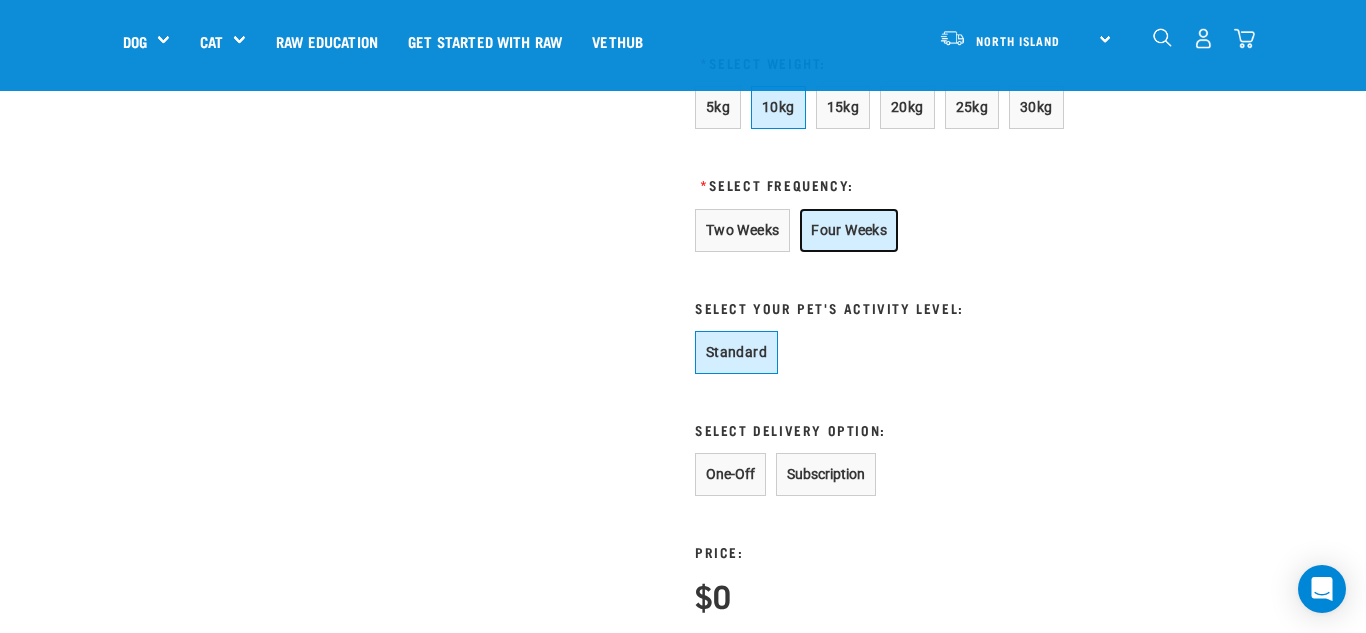 click on "Four Weeks" at bounding box center (849, 230) 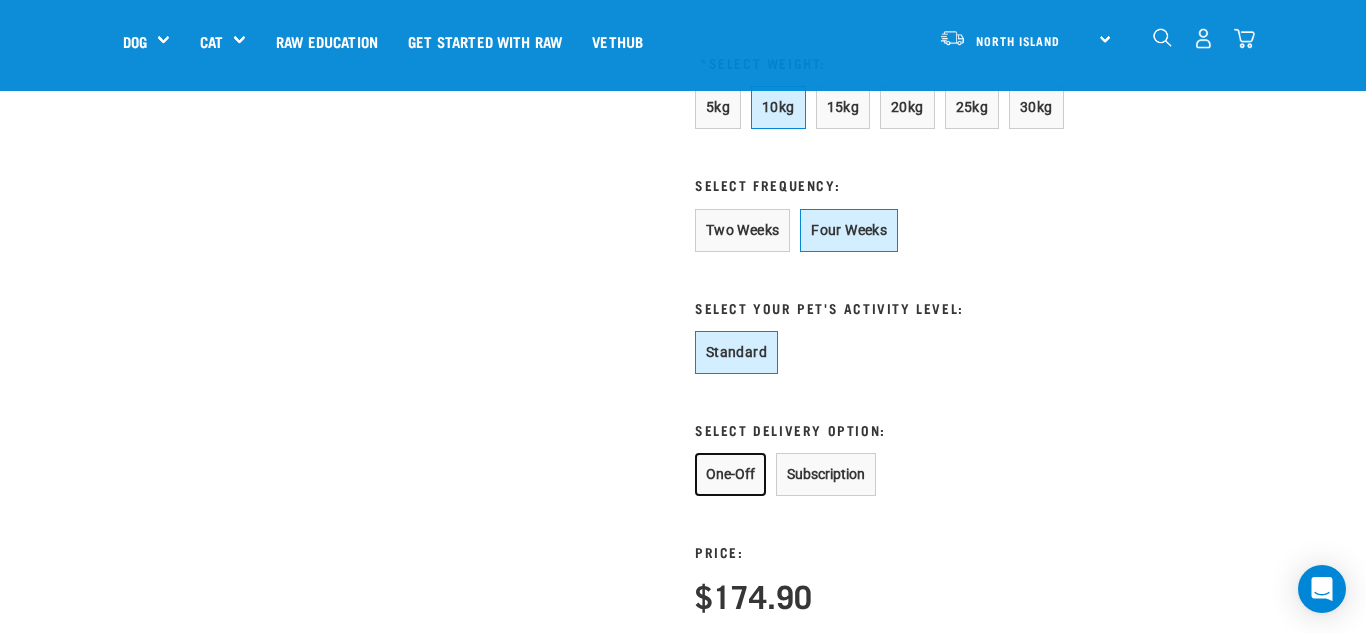 click on "One-Off" at bounding box center [730, 474] 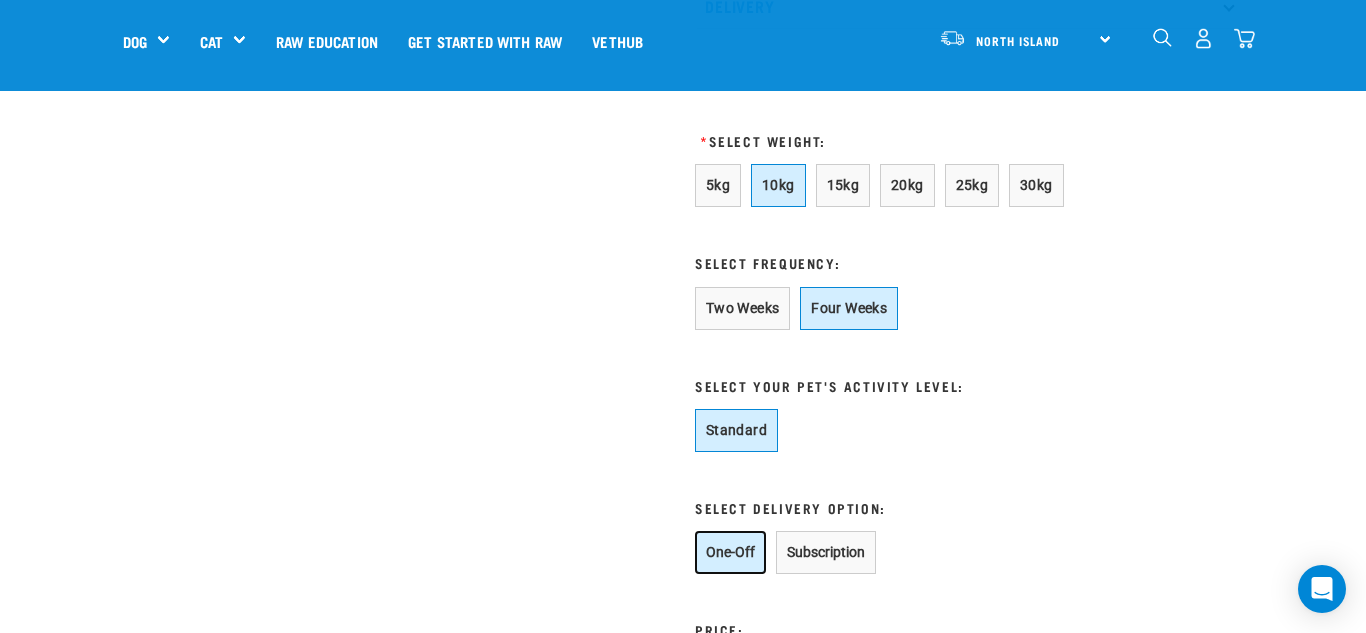 scroll, scrollTop: 1169, scrollLeft: 0, axis: vertical 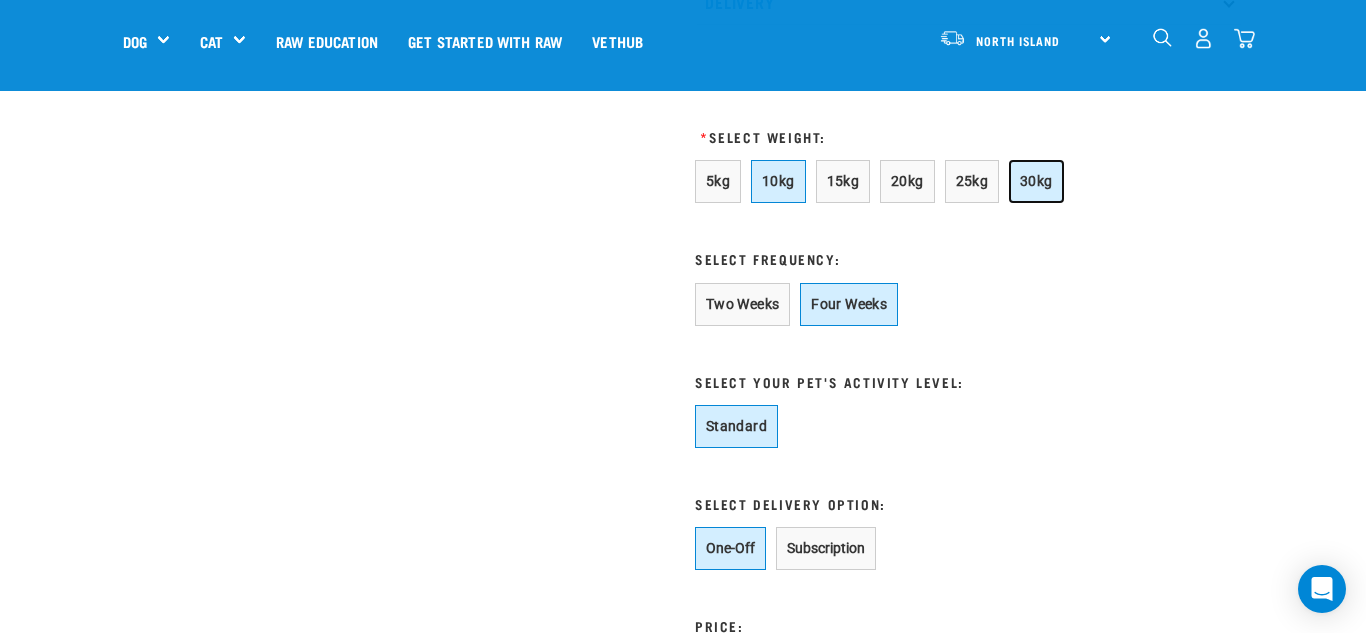 click on "30kg" at bounding box center [1036, 181] 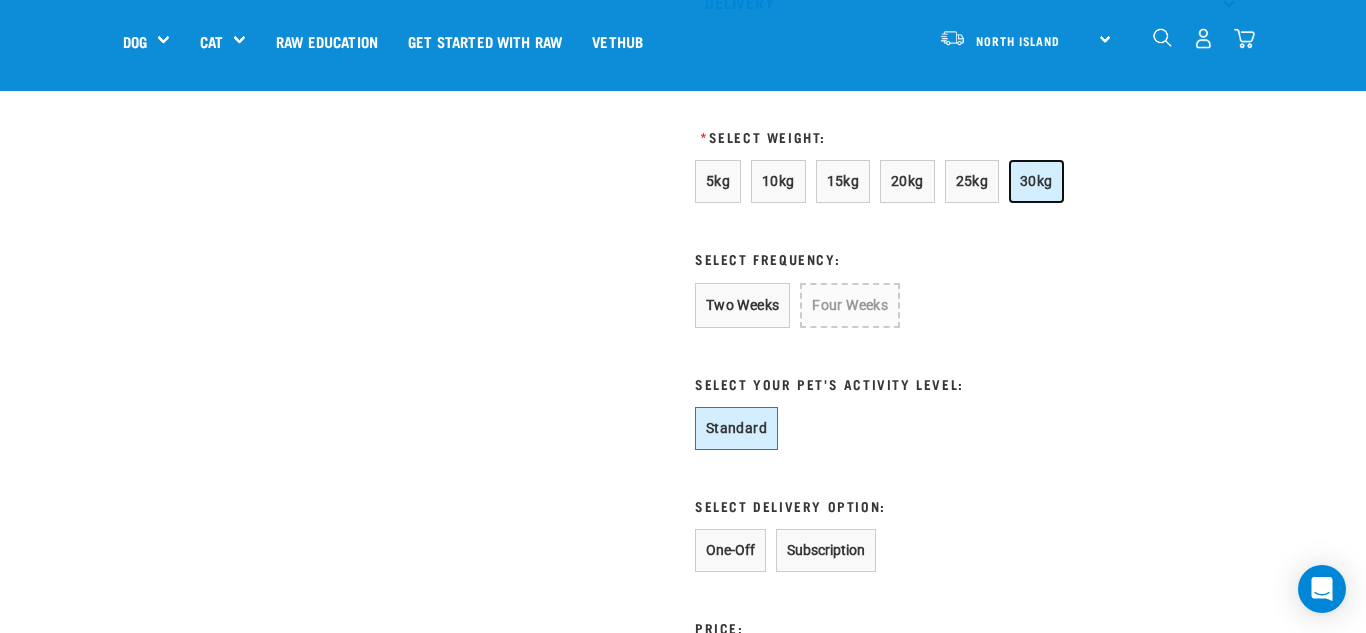 click on "30kg" at bounding box center [1036, 181] 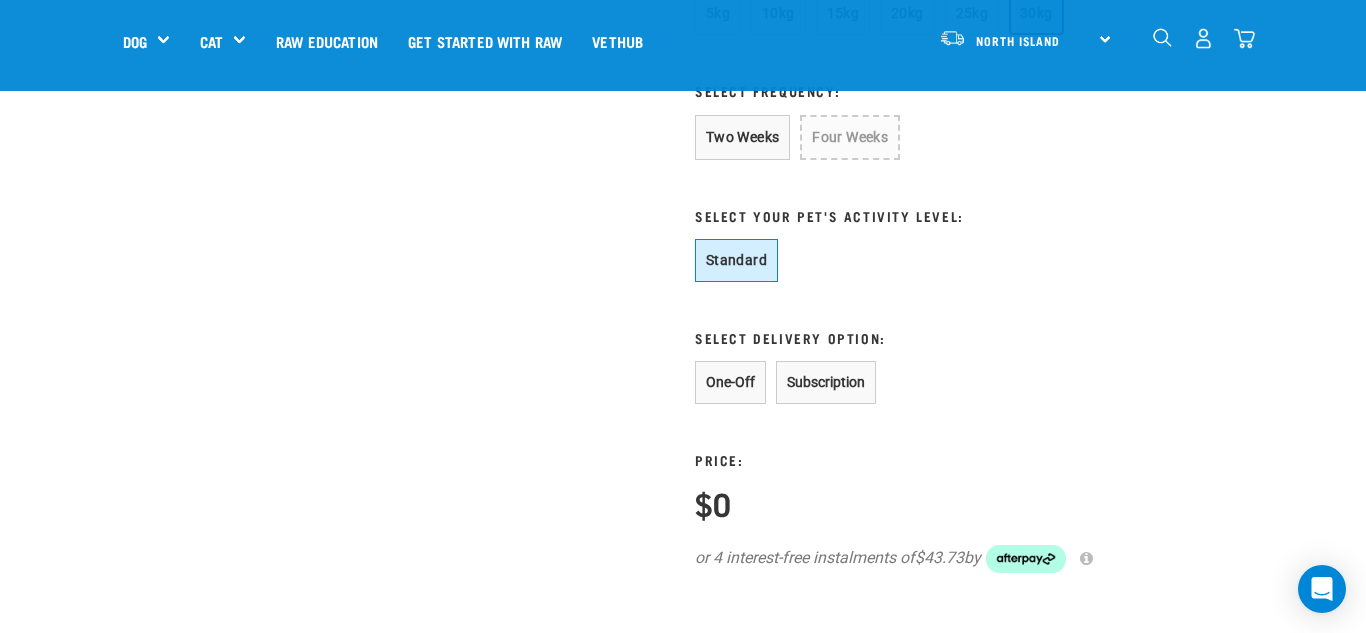 scroll, scrollTop: 1327, scrollLeft: 0, axis: vertical 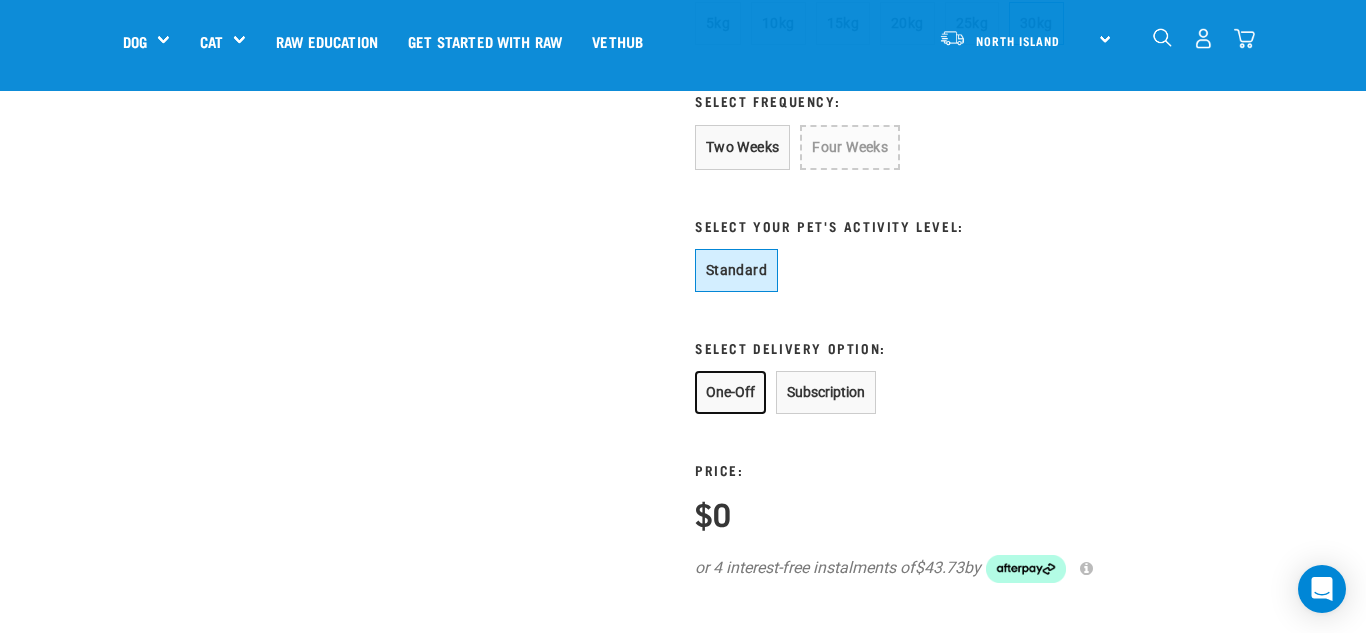 click on "One-Off" at bounding box center [730, 392] 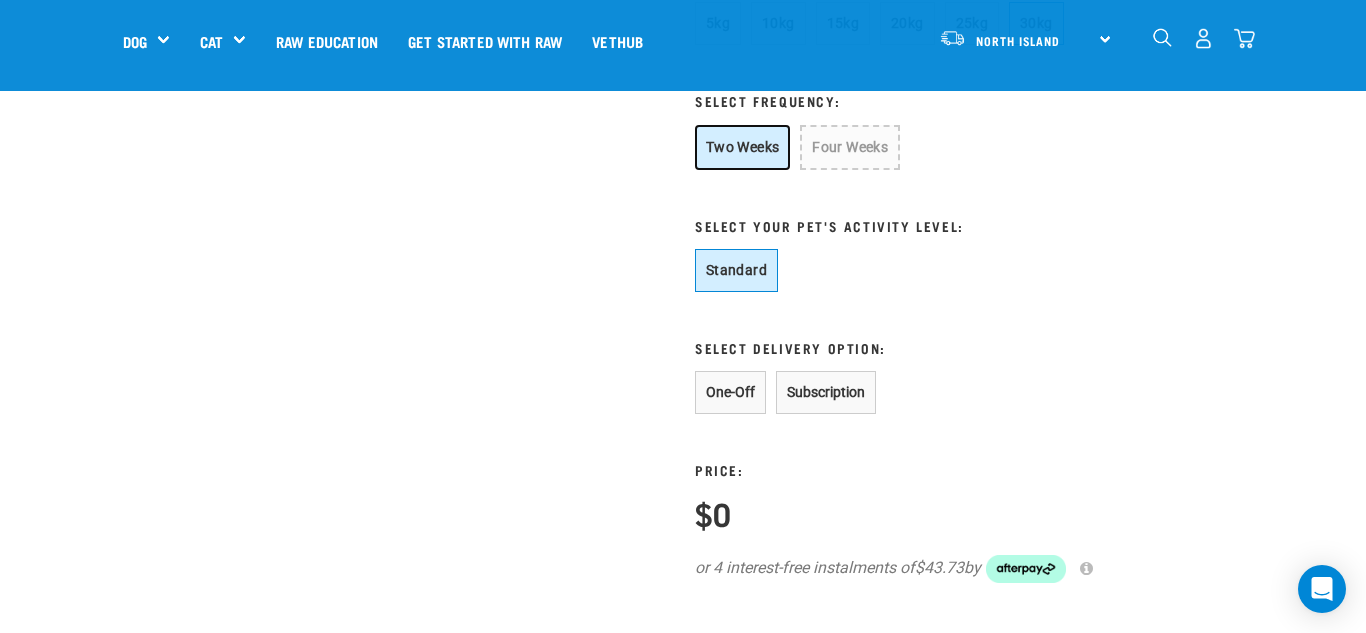 click on "Two Weeks" at bounding box center [742, 147] 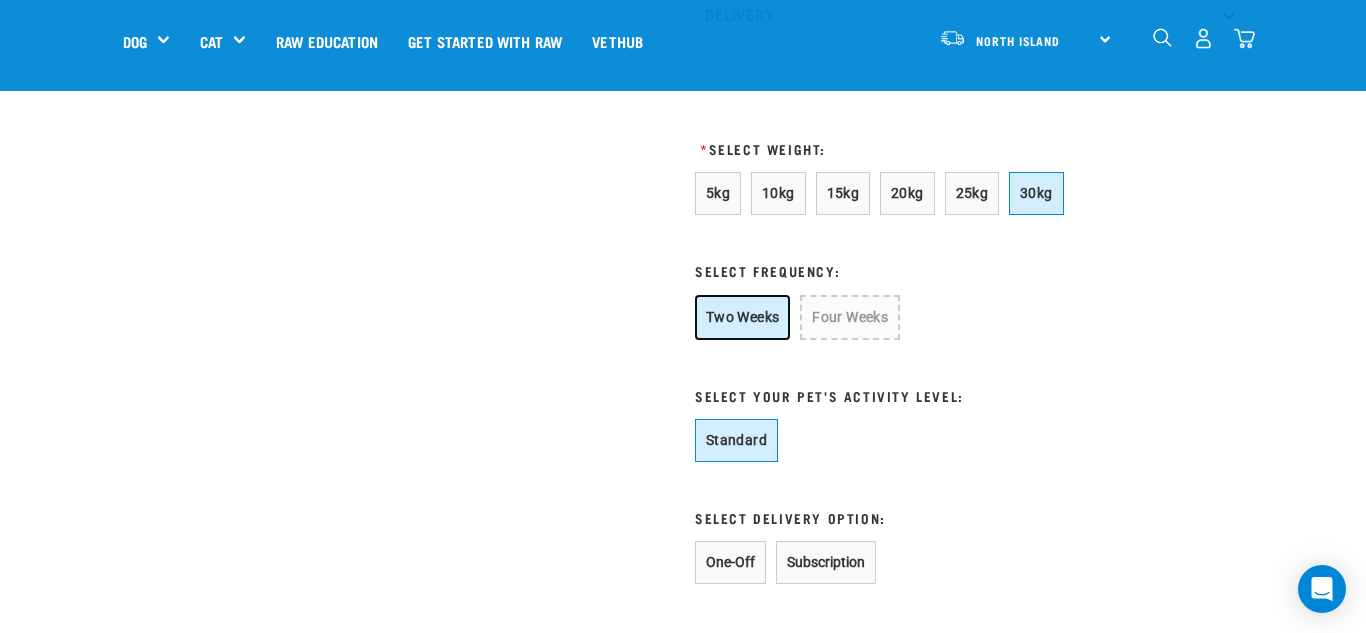 scroll, scrollTop: 1130, scrollLeft: 0, axis: vertical 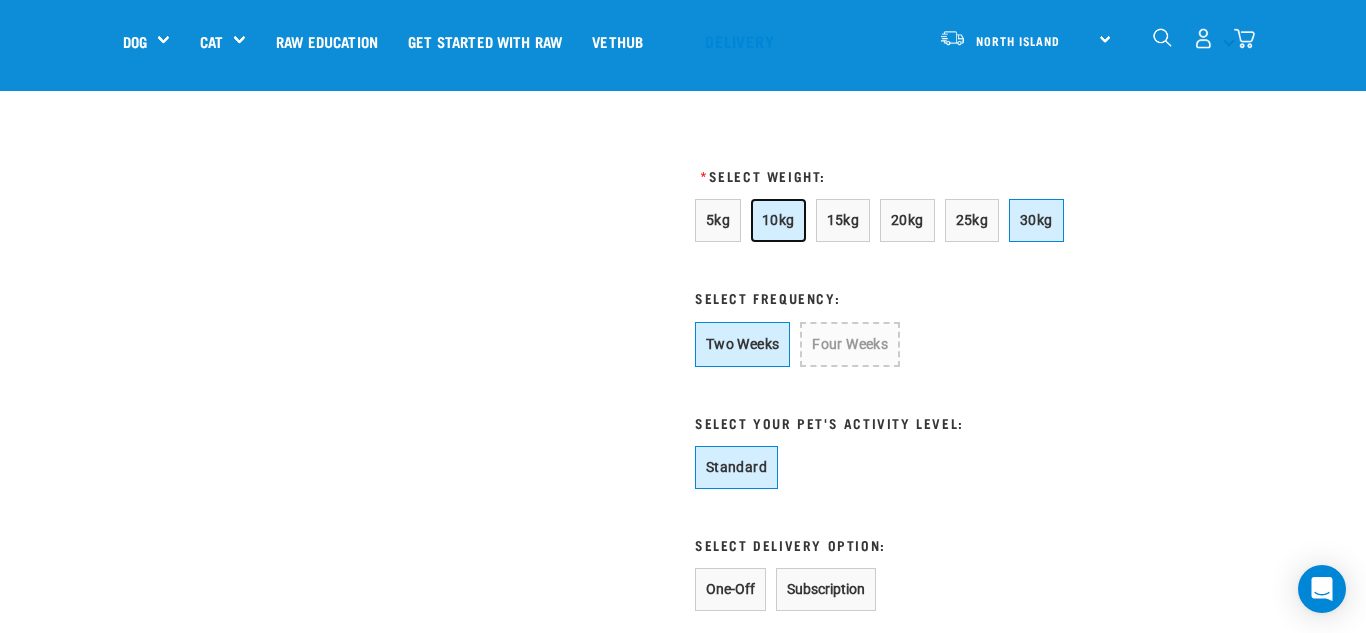 click on "10kg" at bounding box center [778, 220] 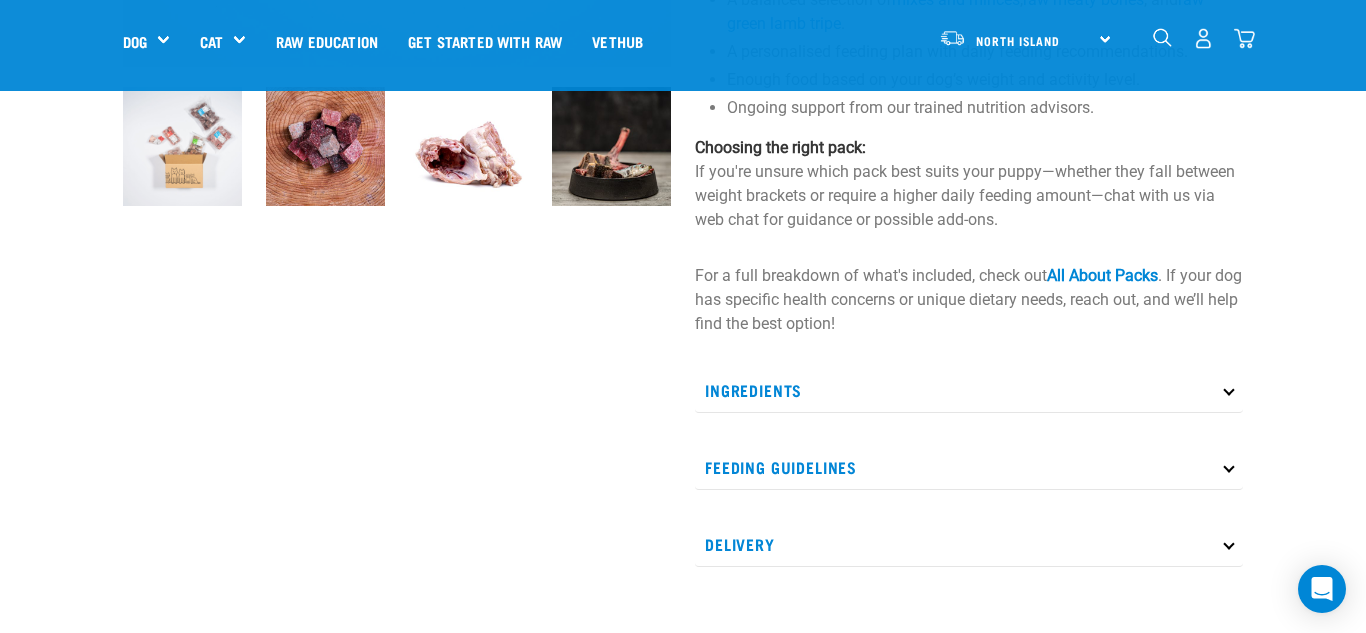 scroll, scrollTop: 691, scrollLeft: 0, axis: vertical 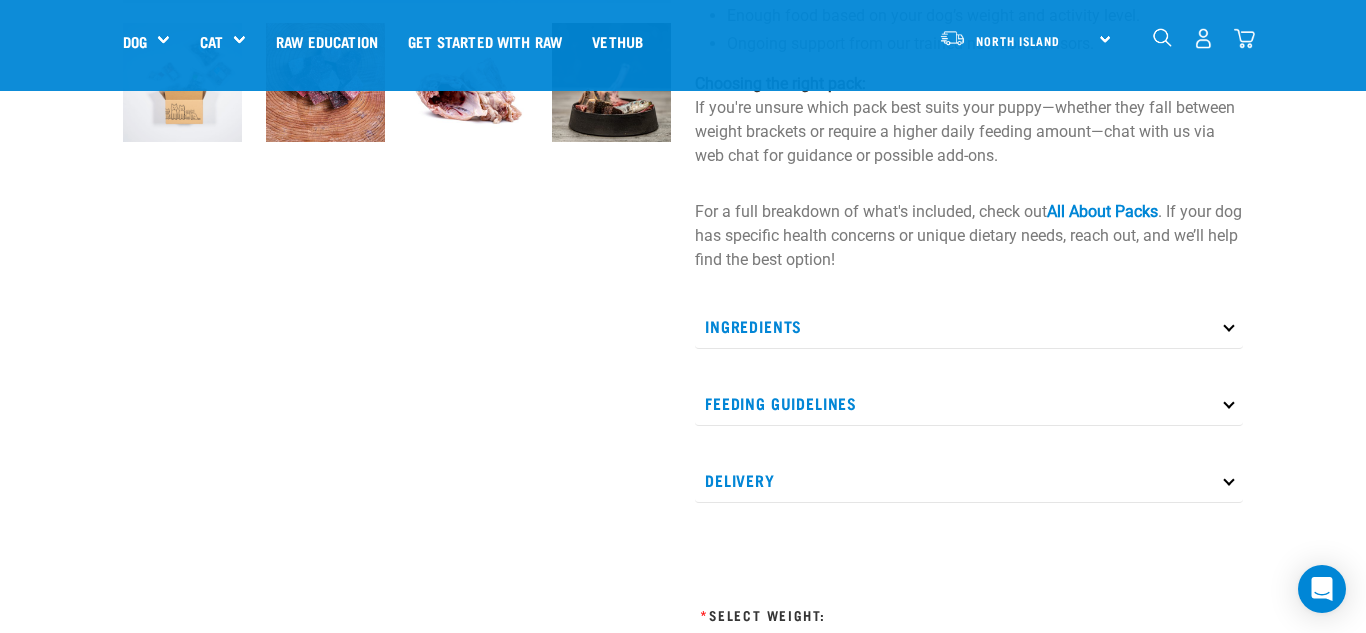 click on "Ingredients" at bounding box center [969, 326] 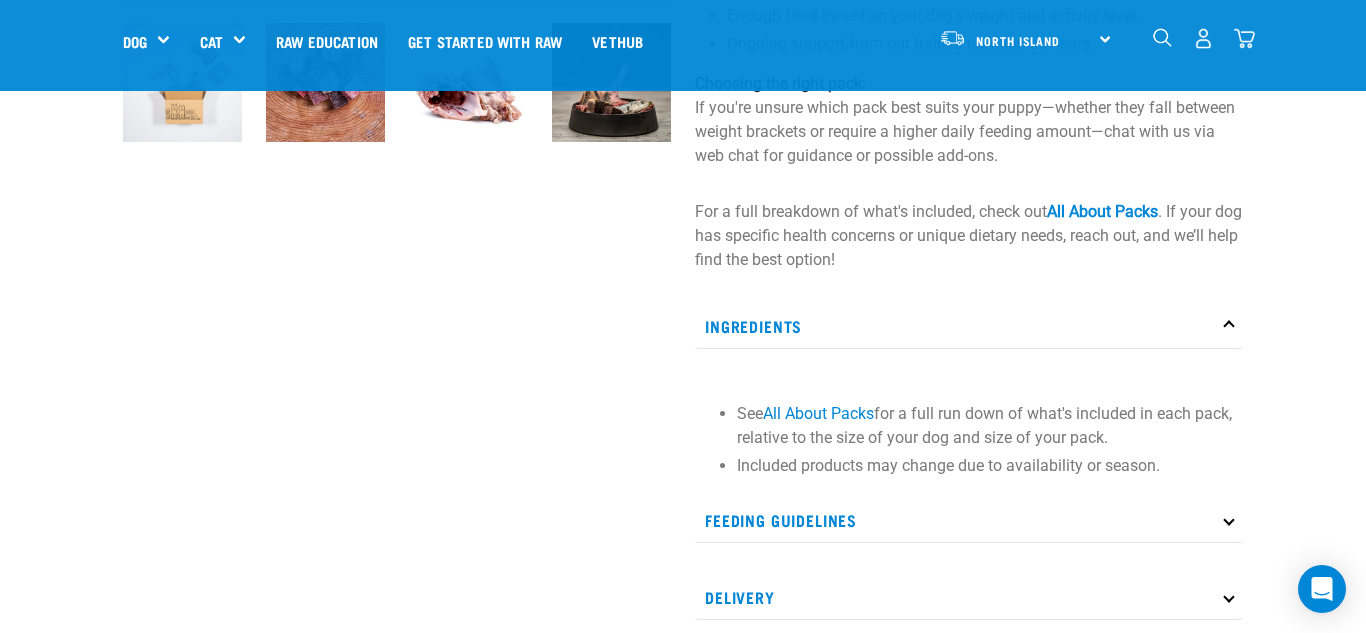 click on "Ingredients" at bounding box center [969, 326] 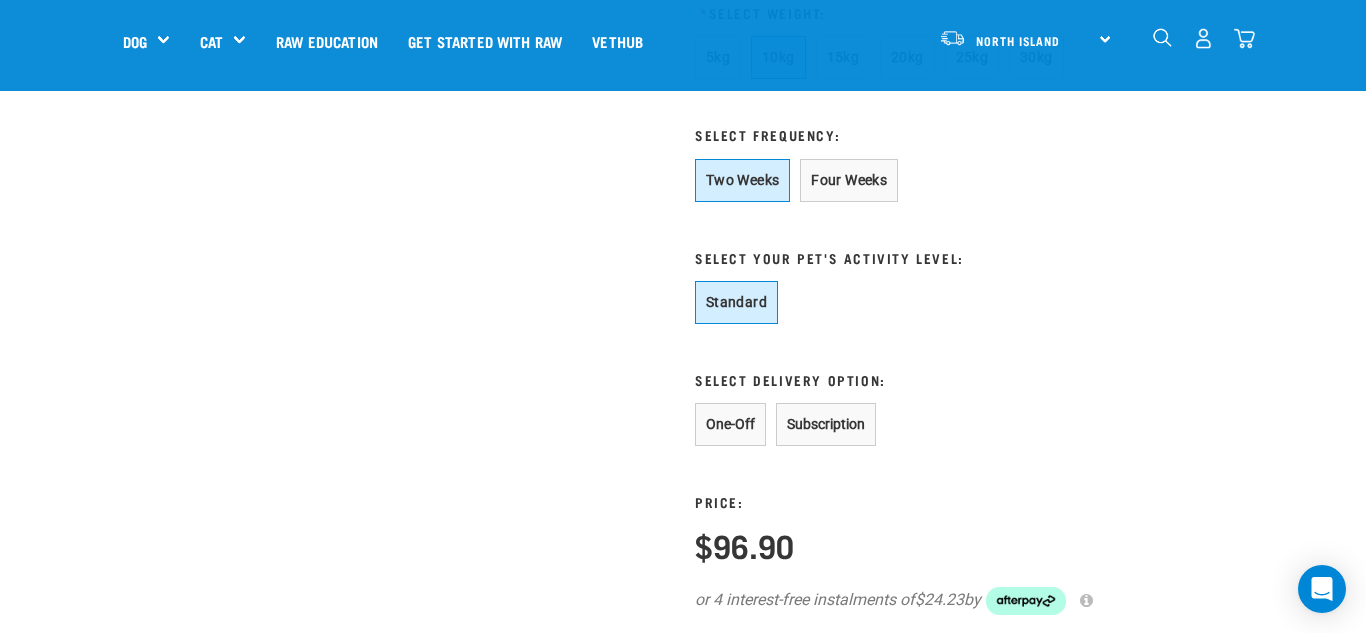 scroll, scrollTop: 1313, scrollLeft: 0, axis: vertical 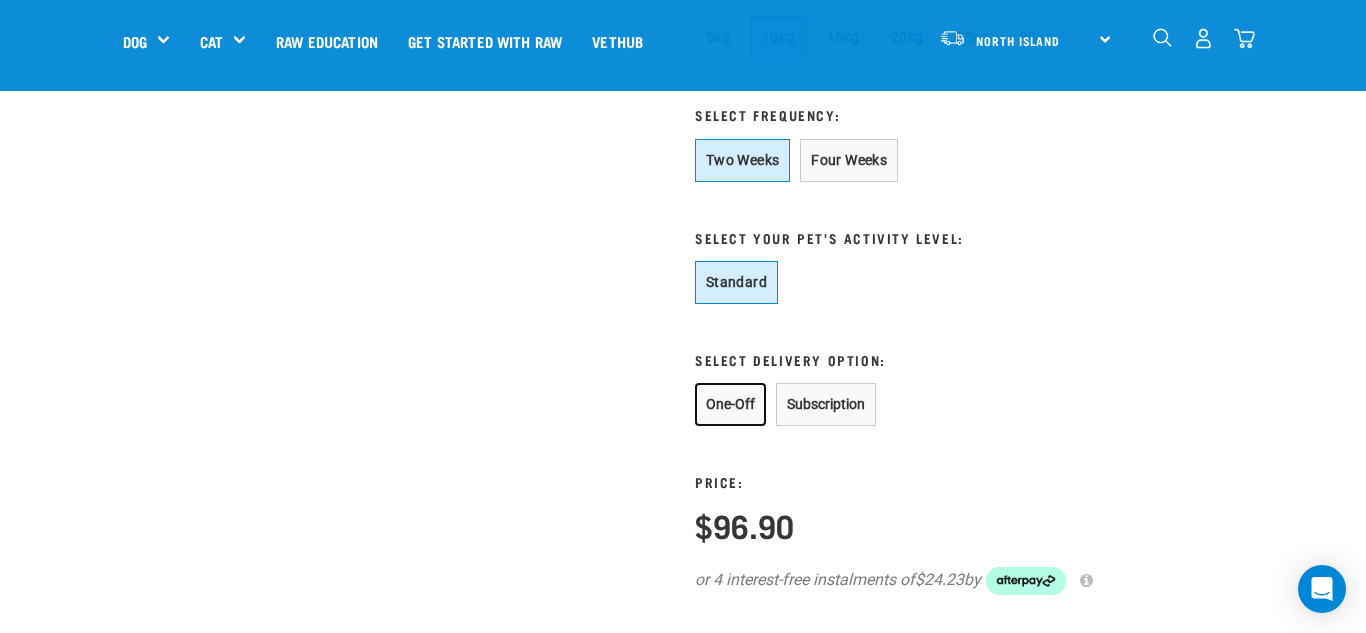 click on "One-Off" at bounding box center (730, 404) 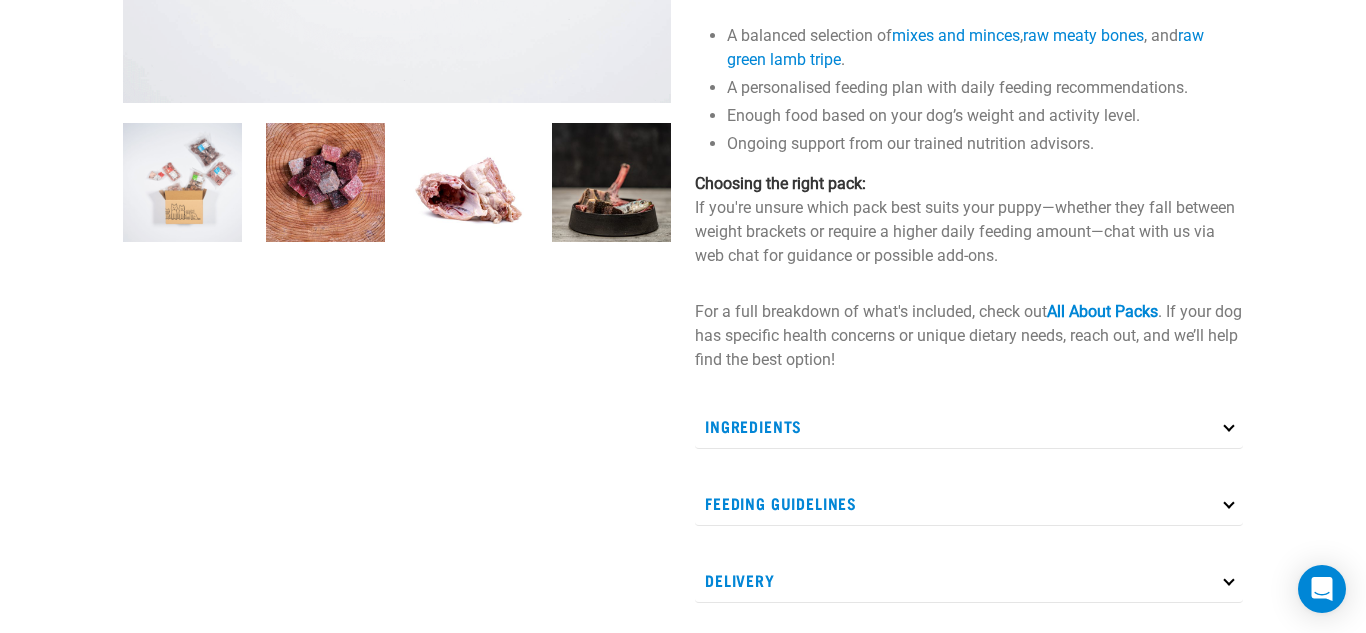 scroll, scrollTop: 0, scrollLeft: 0, axis: both 